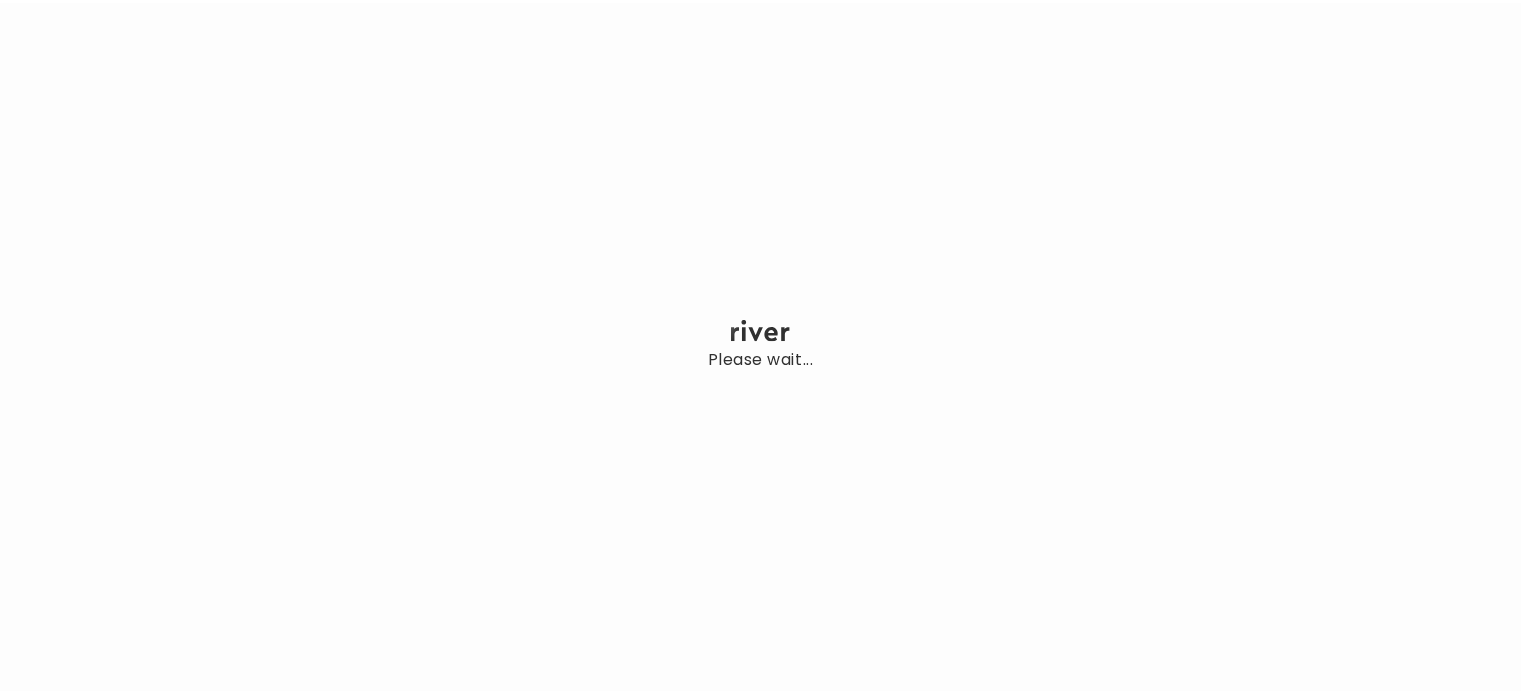 scroll, scrollTop: 0, scrollLeft: 0, axis: both 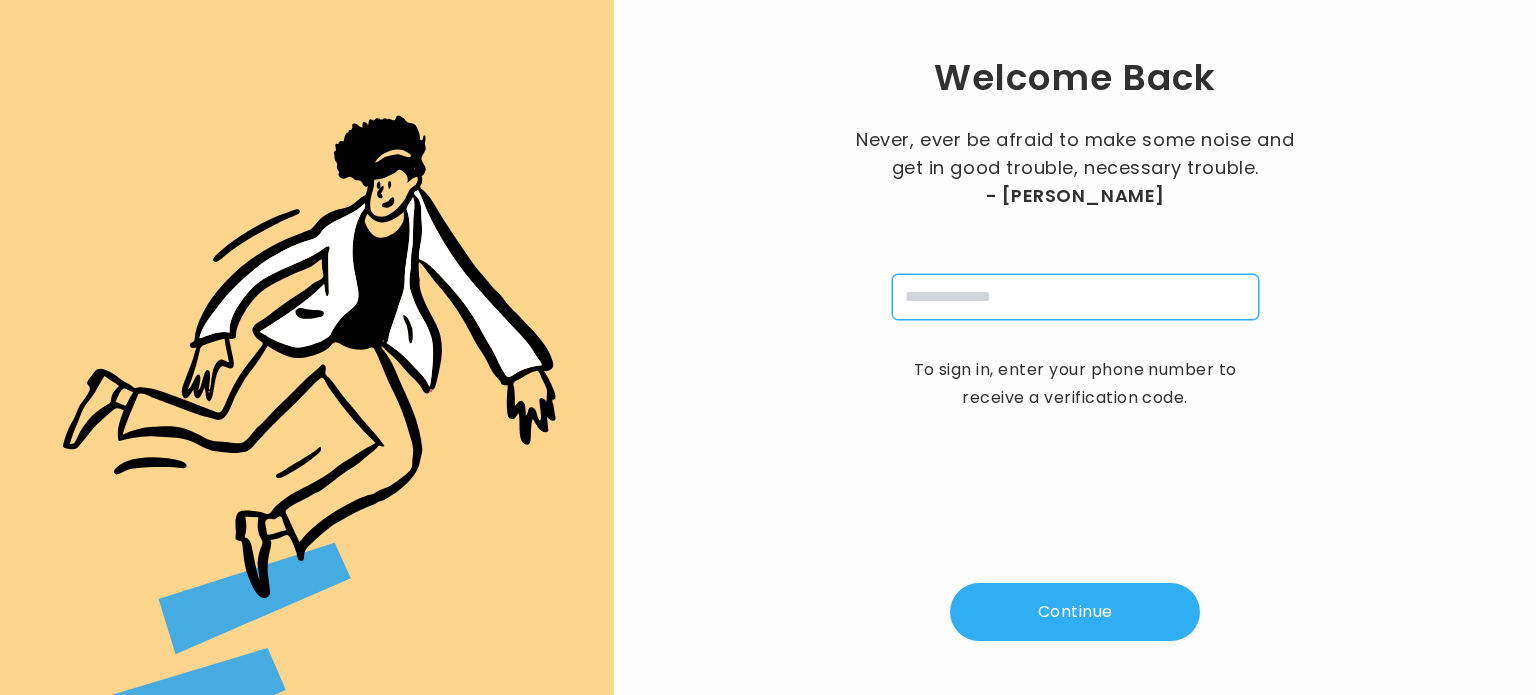 click at bounding box center [1075, 297] 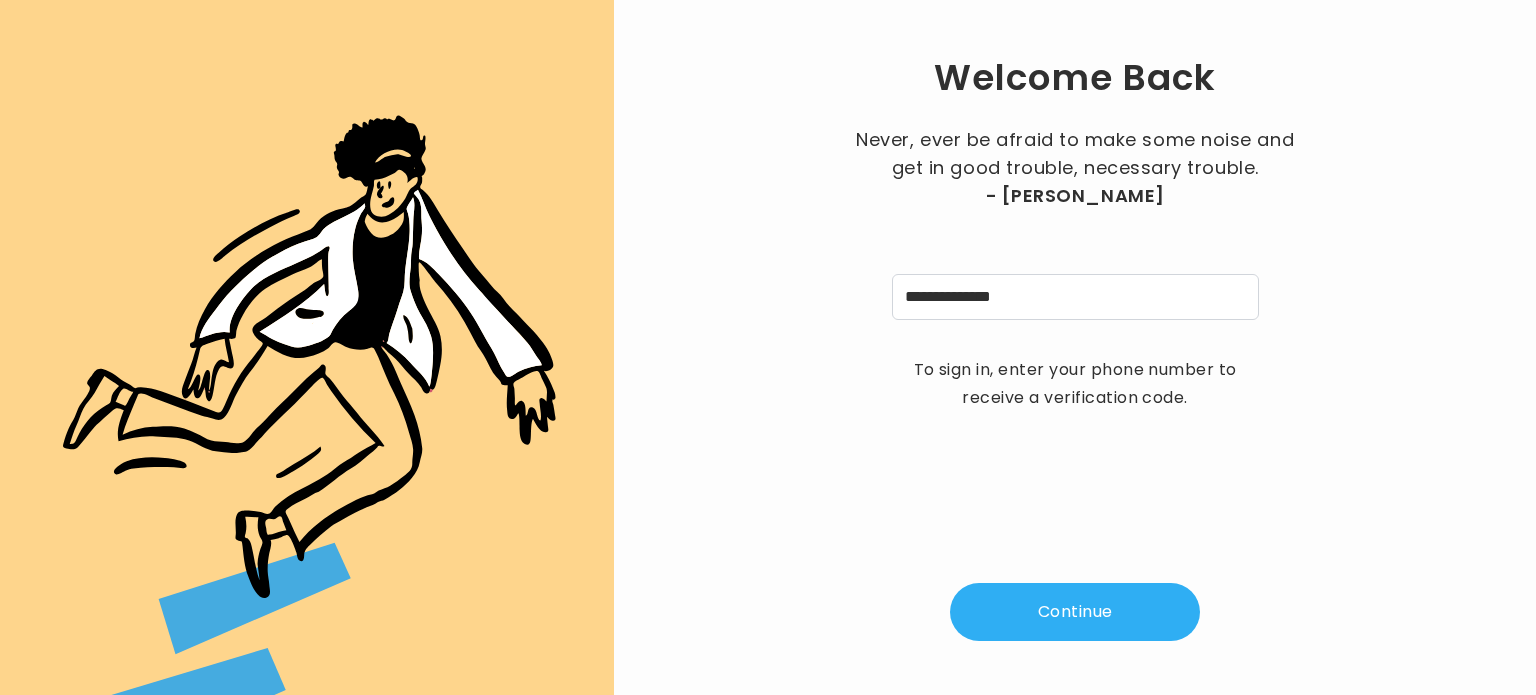 click on "Continue" at bounding box center (1075, 612) 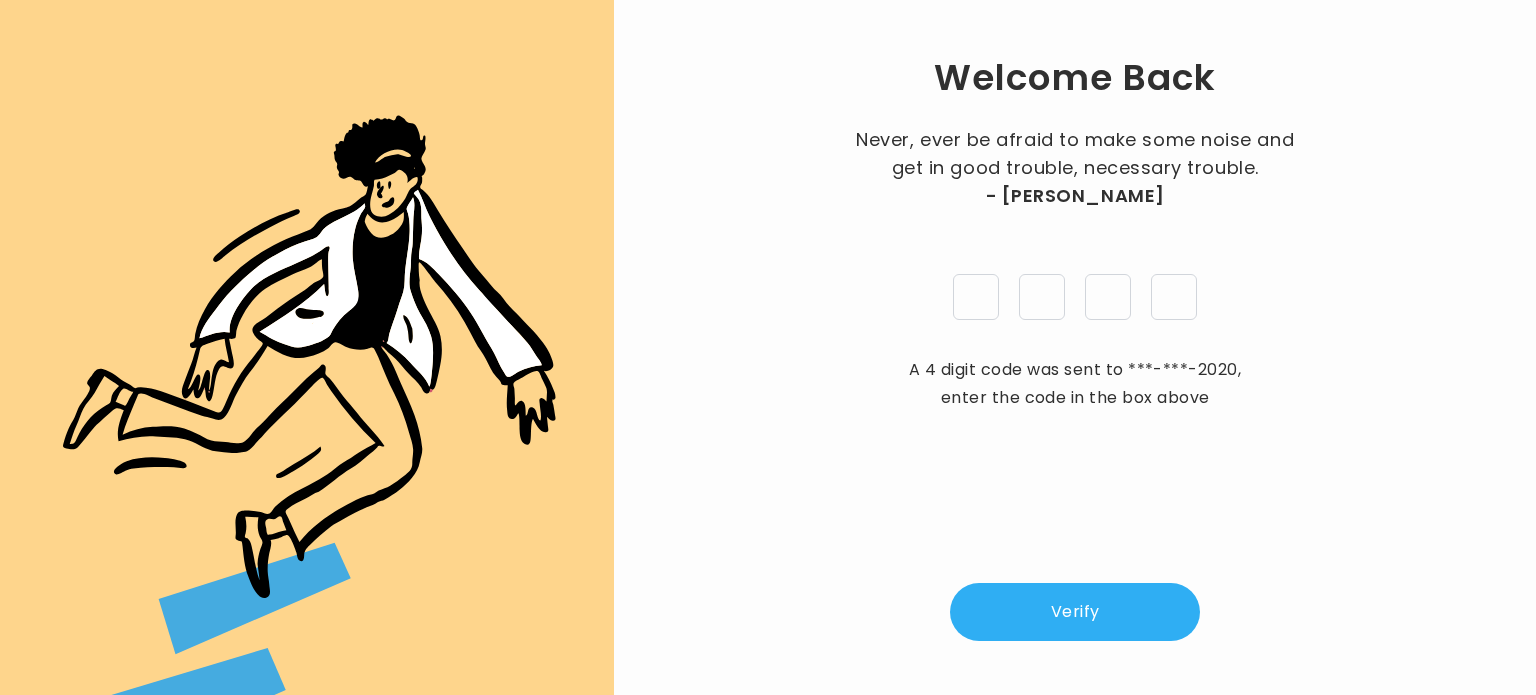 type on "*" 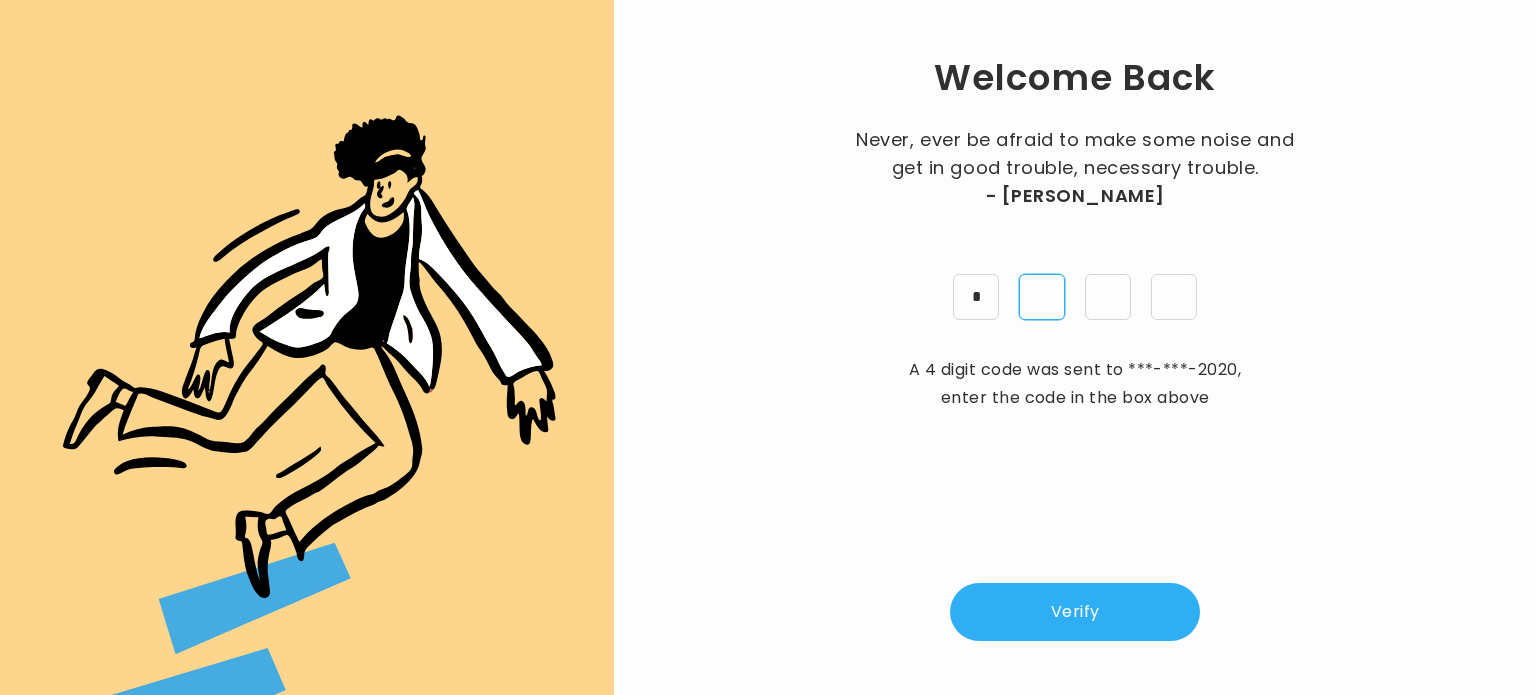 type on "*" 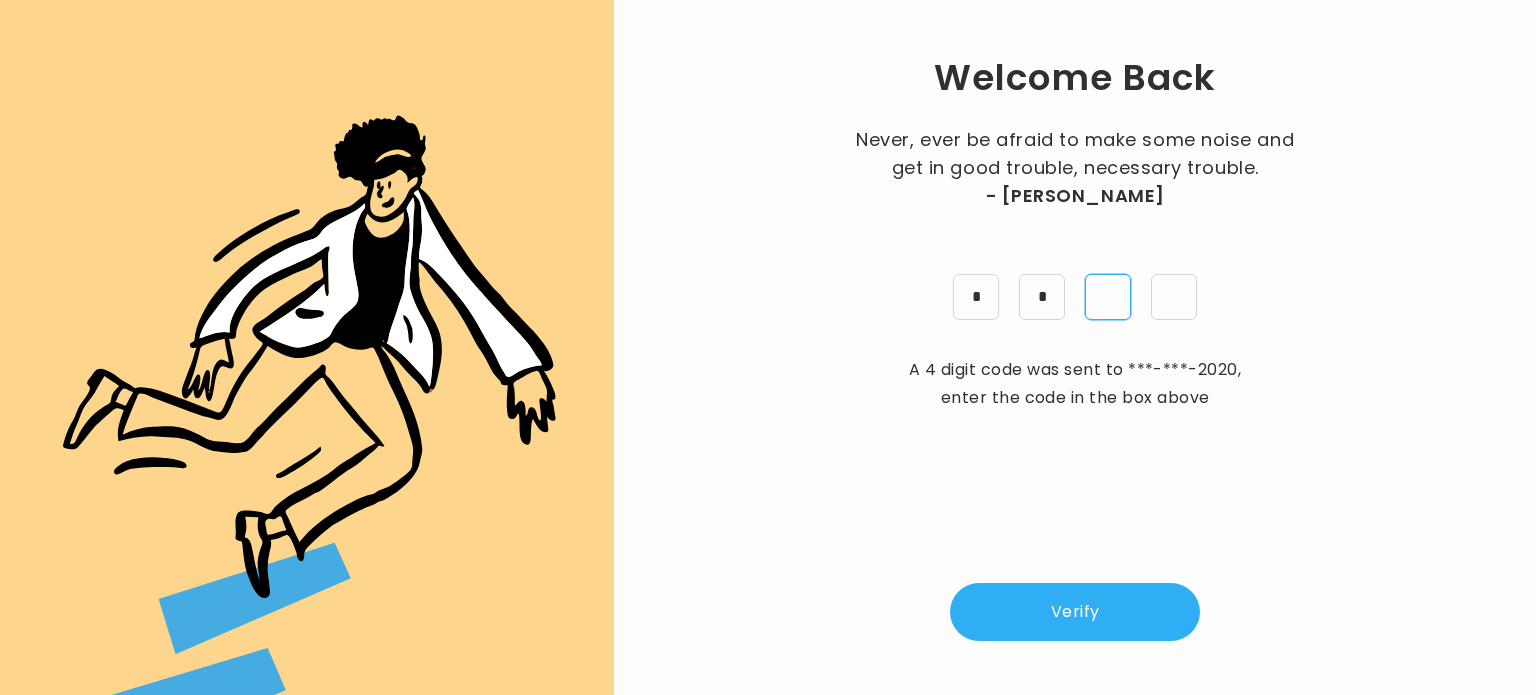 type on "*" 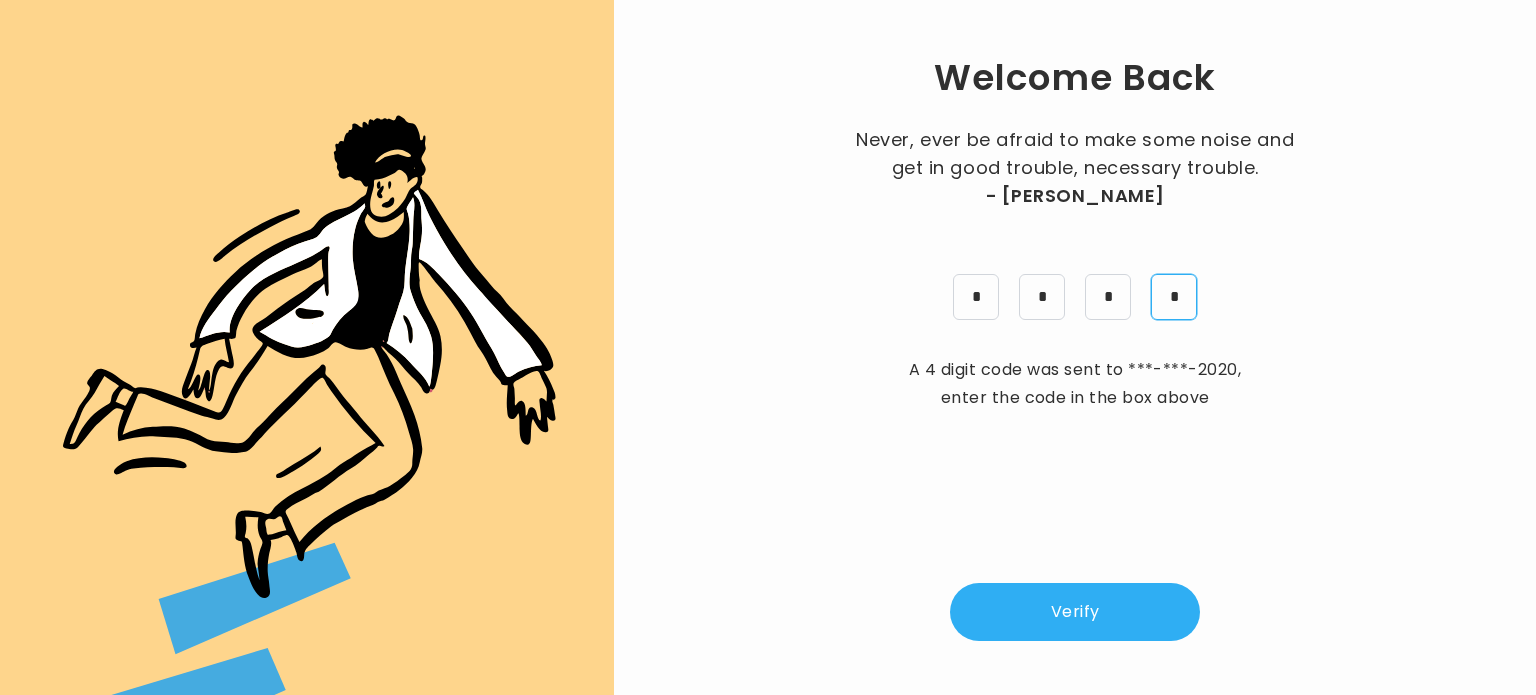 type on "*" 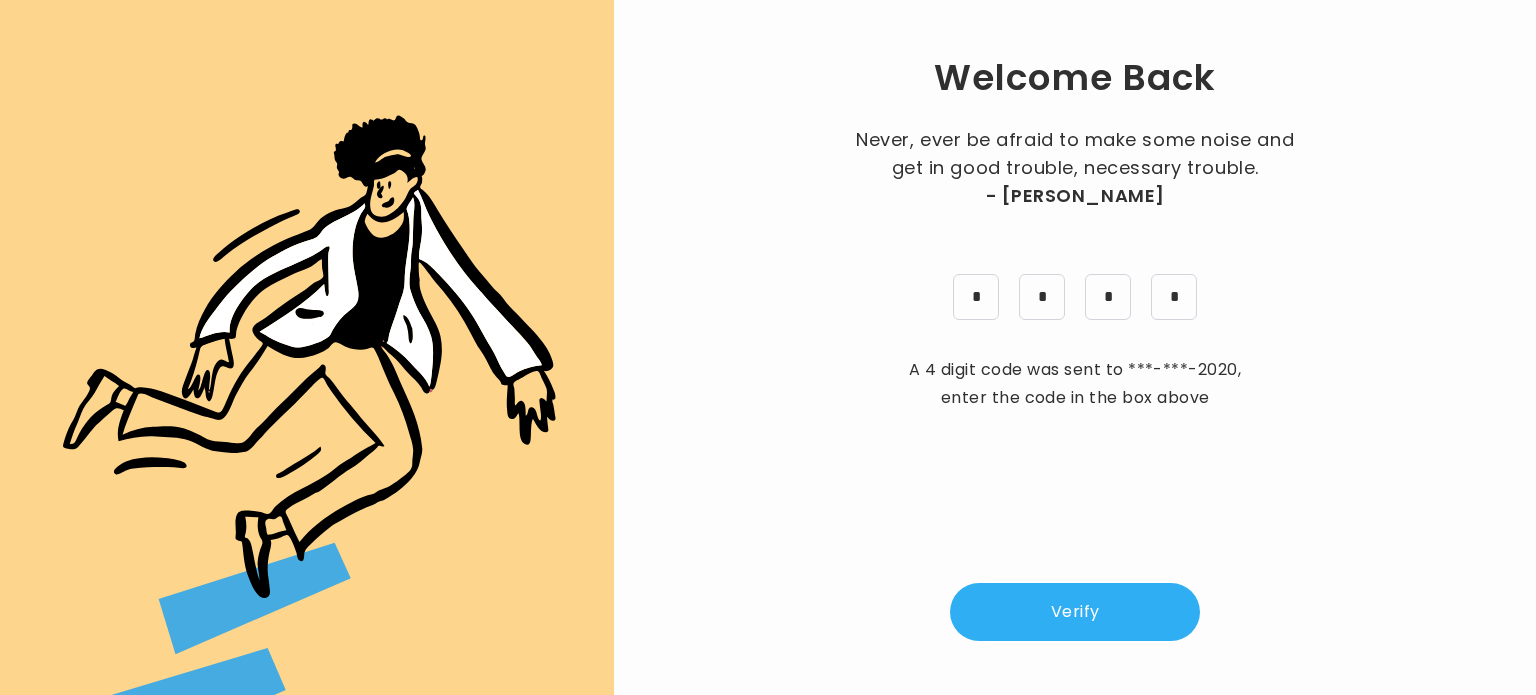 click on "Verify" at bounding box center (1075, 612) 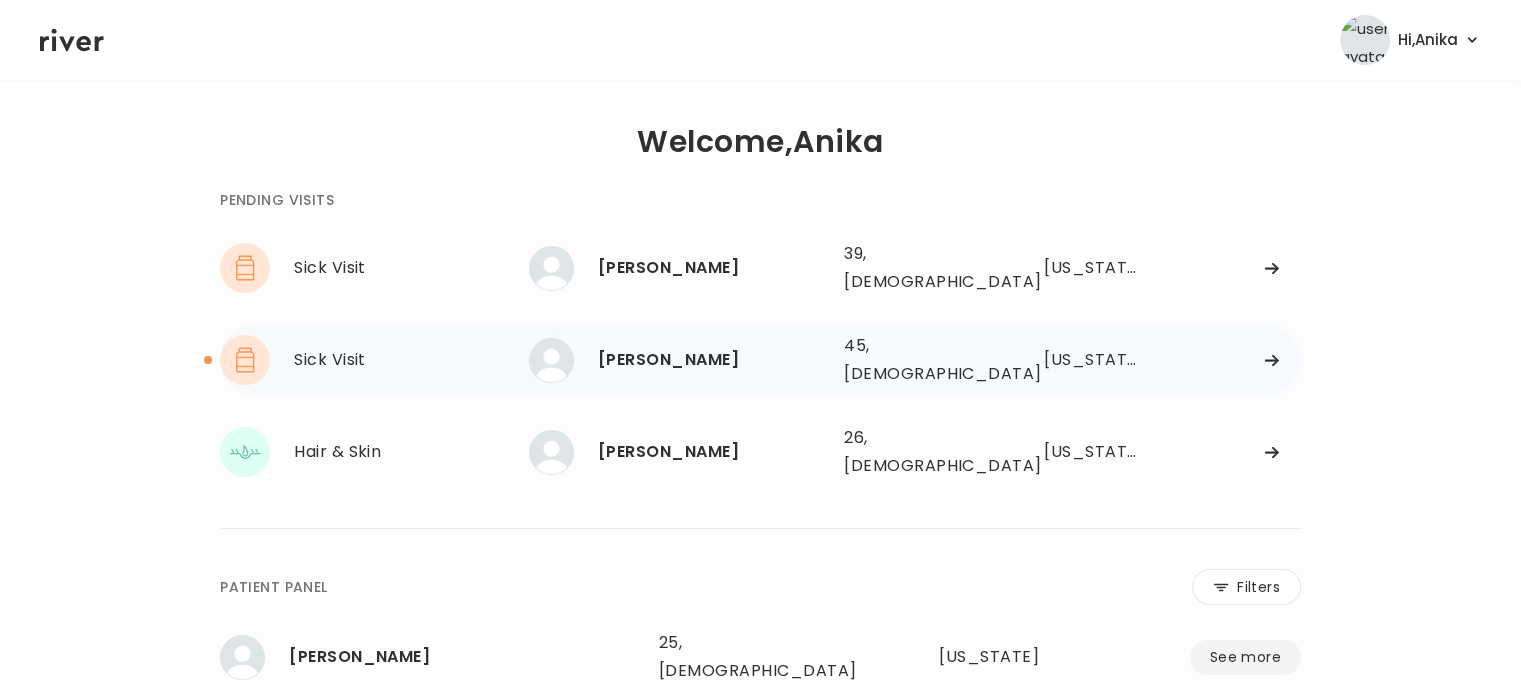 click on "Nychelle Roberts" at bounding box center (713, 360) 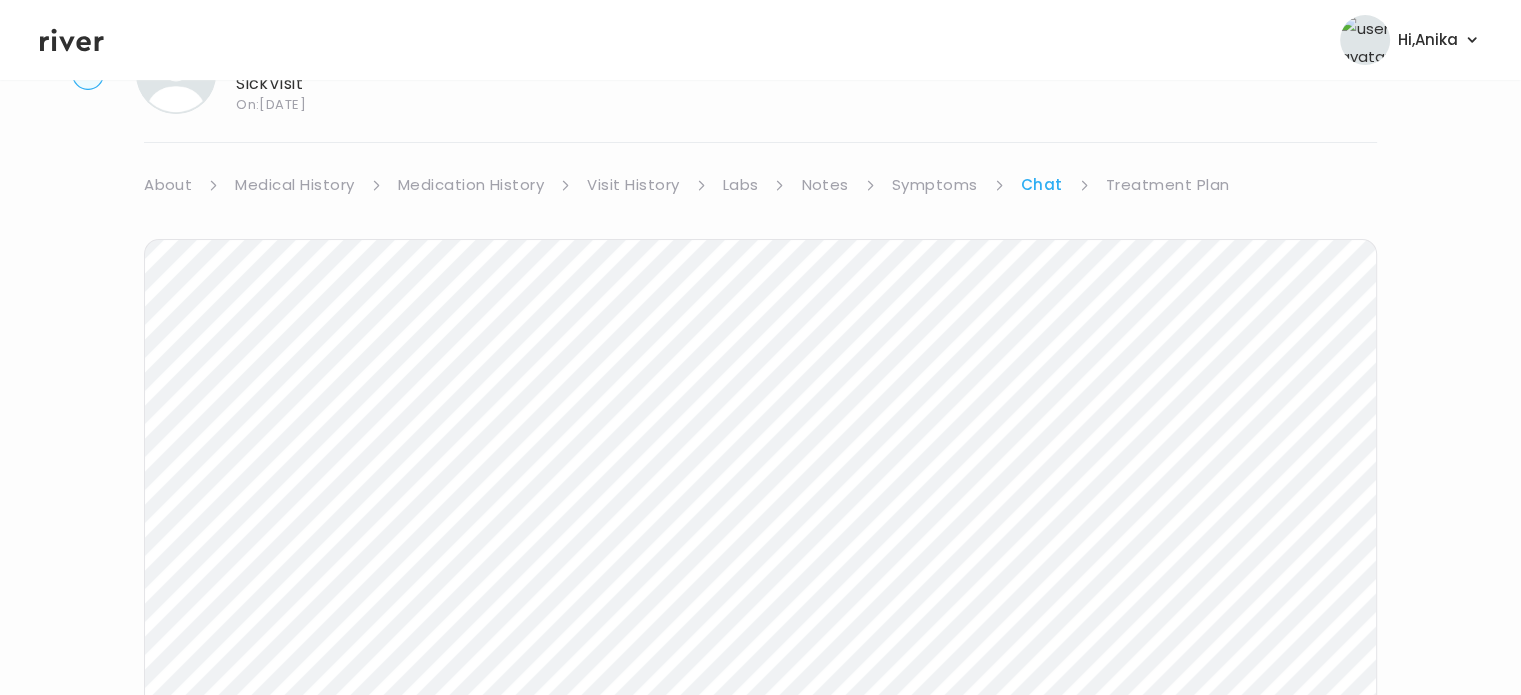 scroll, scrollTop: 0, scrollLeft: 0, axis: both 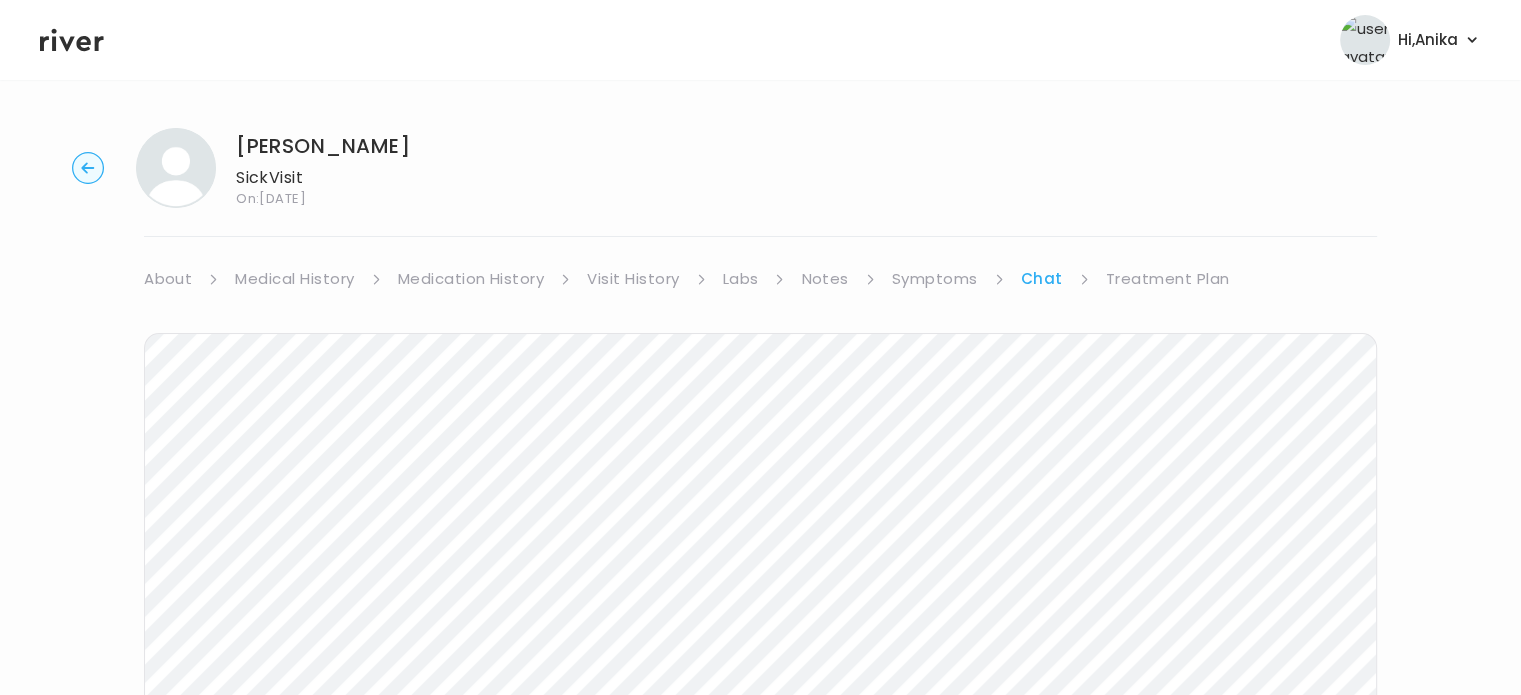 click on "Symptoms" at bounding box center (935, 279) 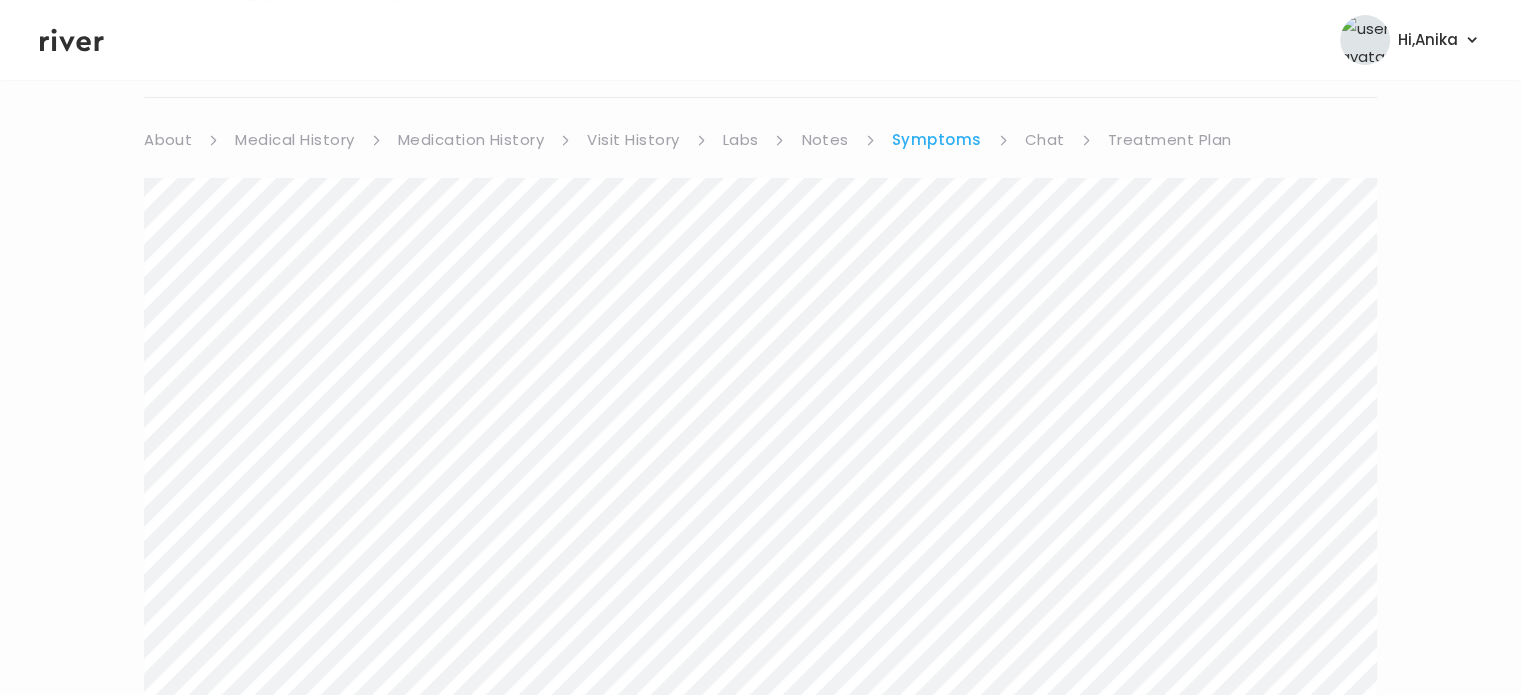 scroll, scrollTop: 145, scrollLeft: 0, axis: vertical 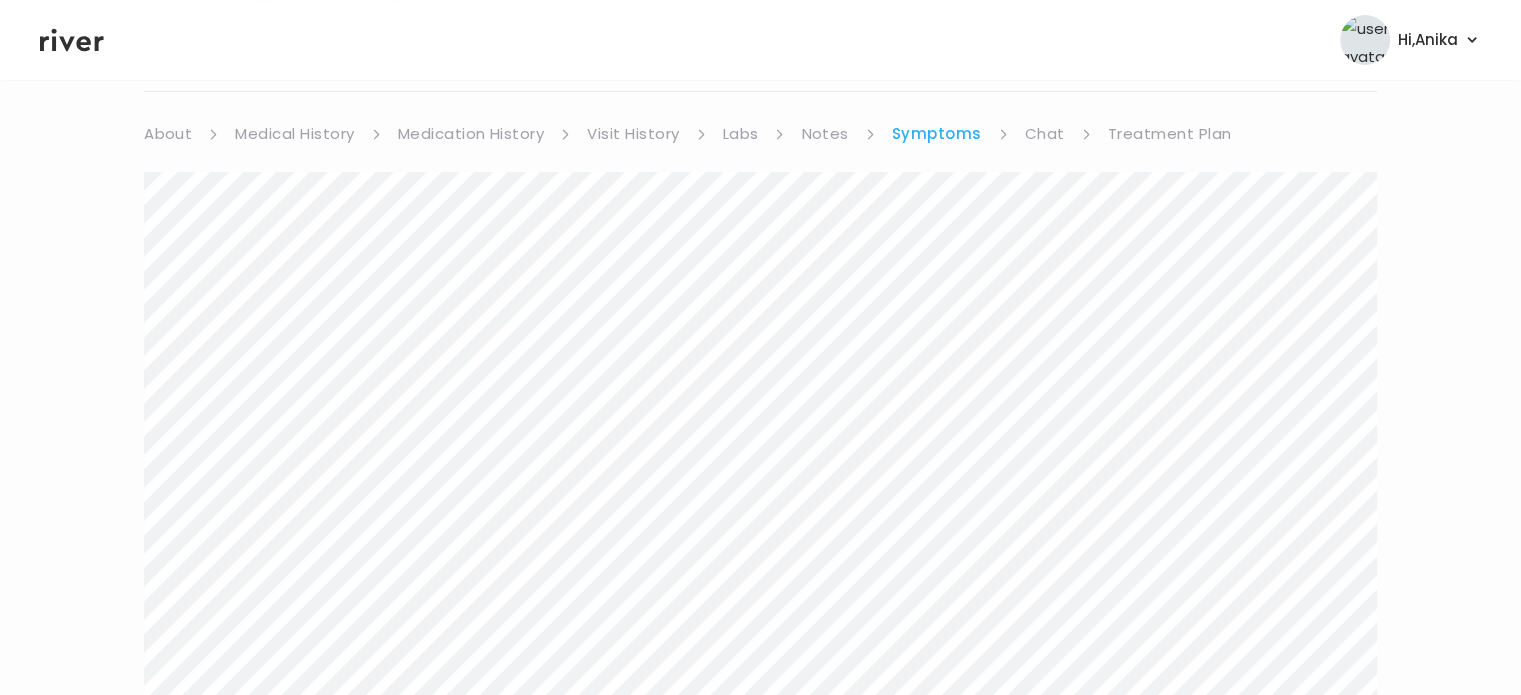 click on "Treatment Plan" at bounding box center (1170, 134) 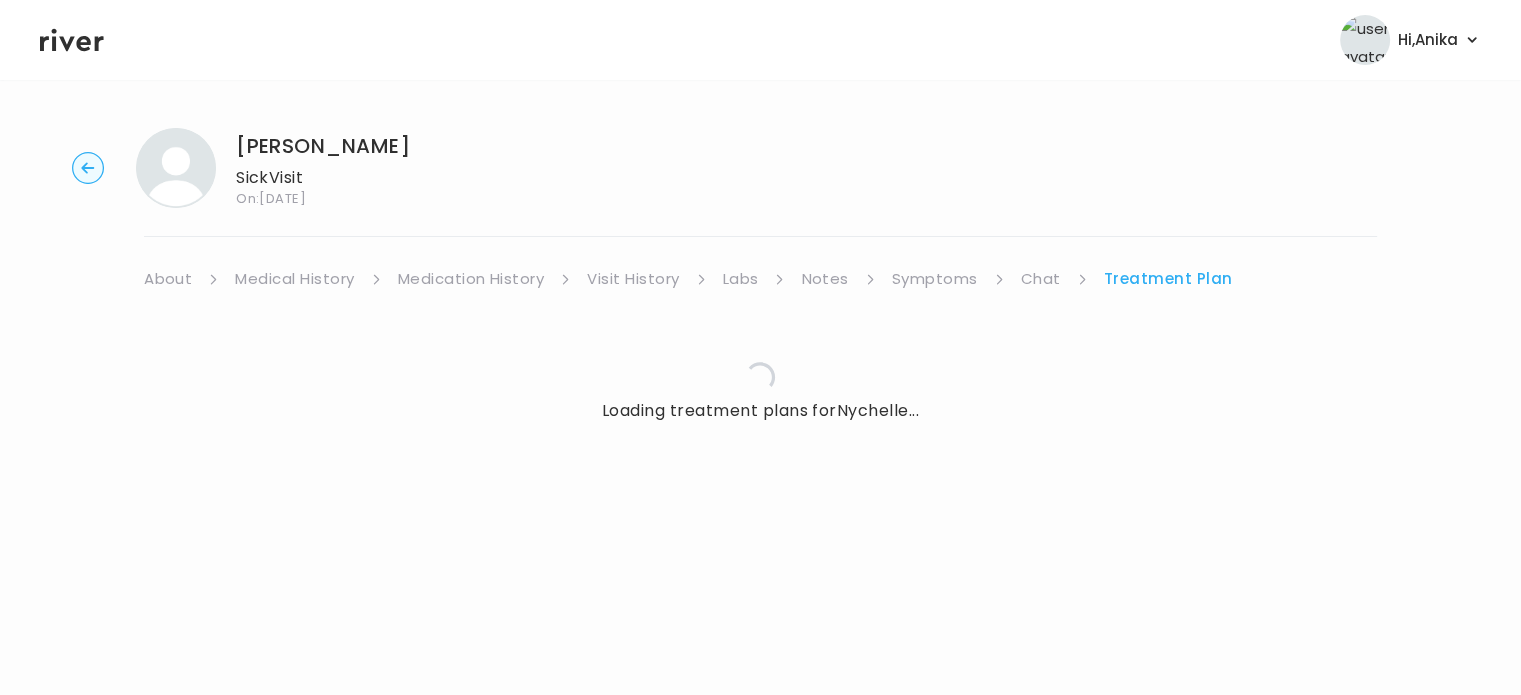 scroll, scrollTop: 0, scrollLeft: 0, axis: both 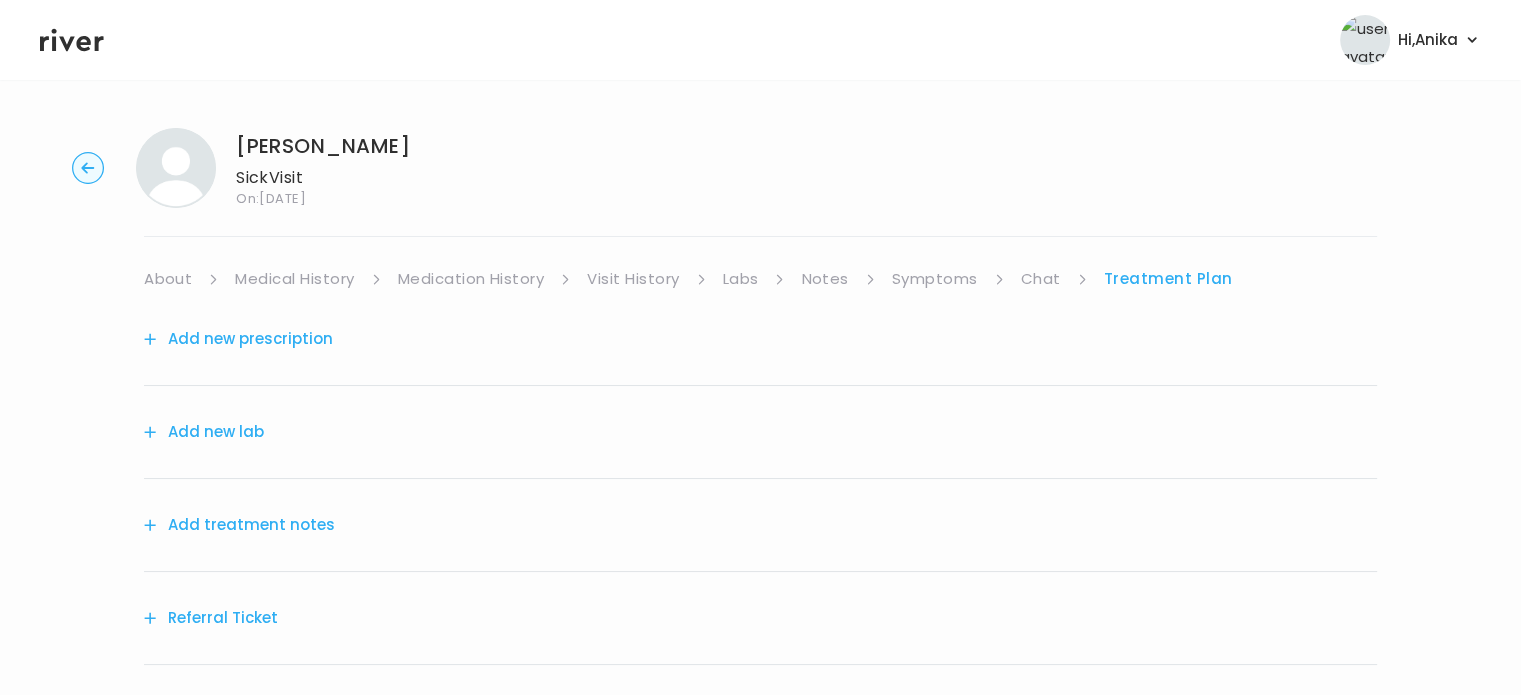 click on "Add treatment notes" at bounding box center (239, 525) 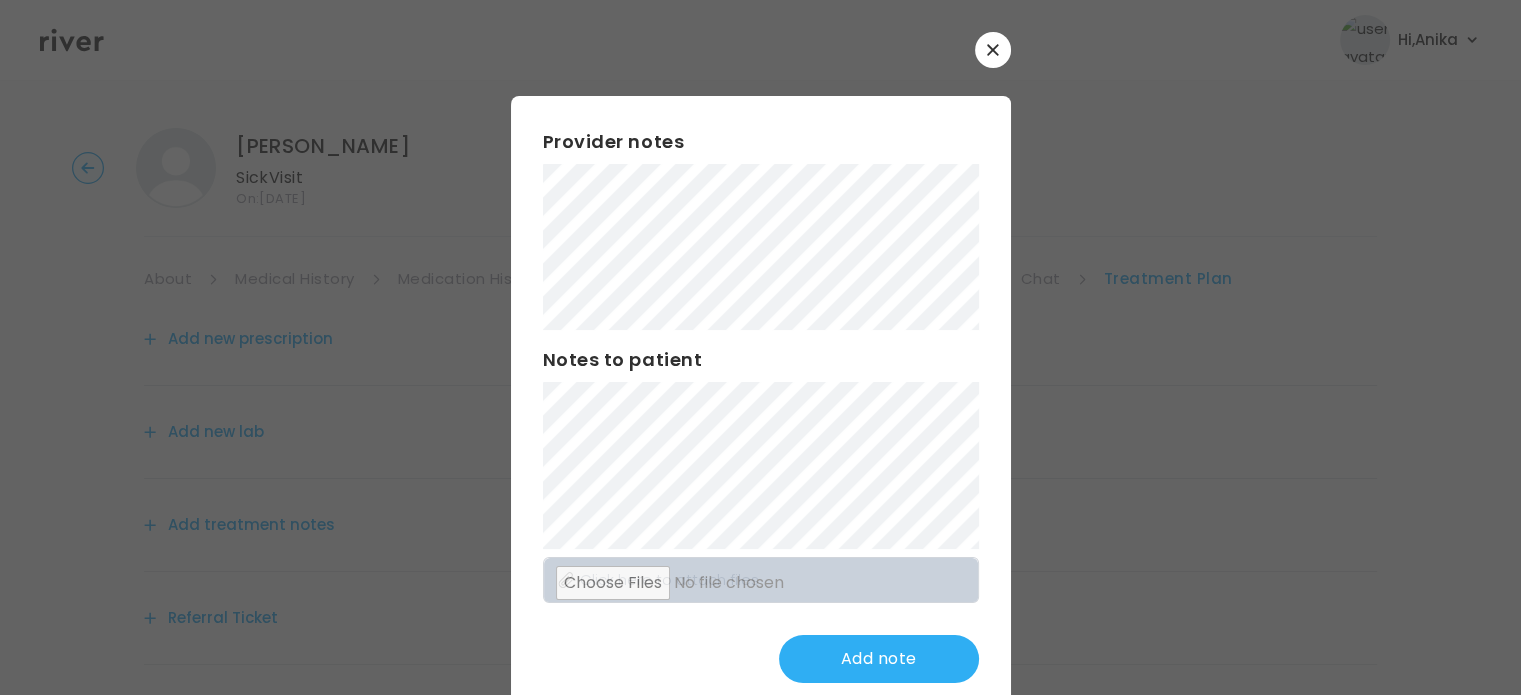 click on "Provider notes Notes to patient Click here to attach files Add note" at bounding box center [761, 405] 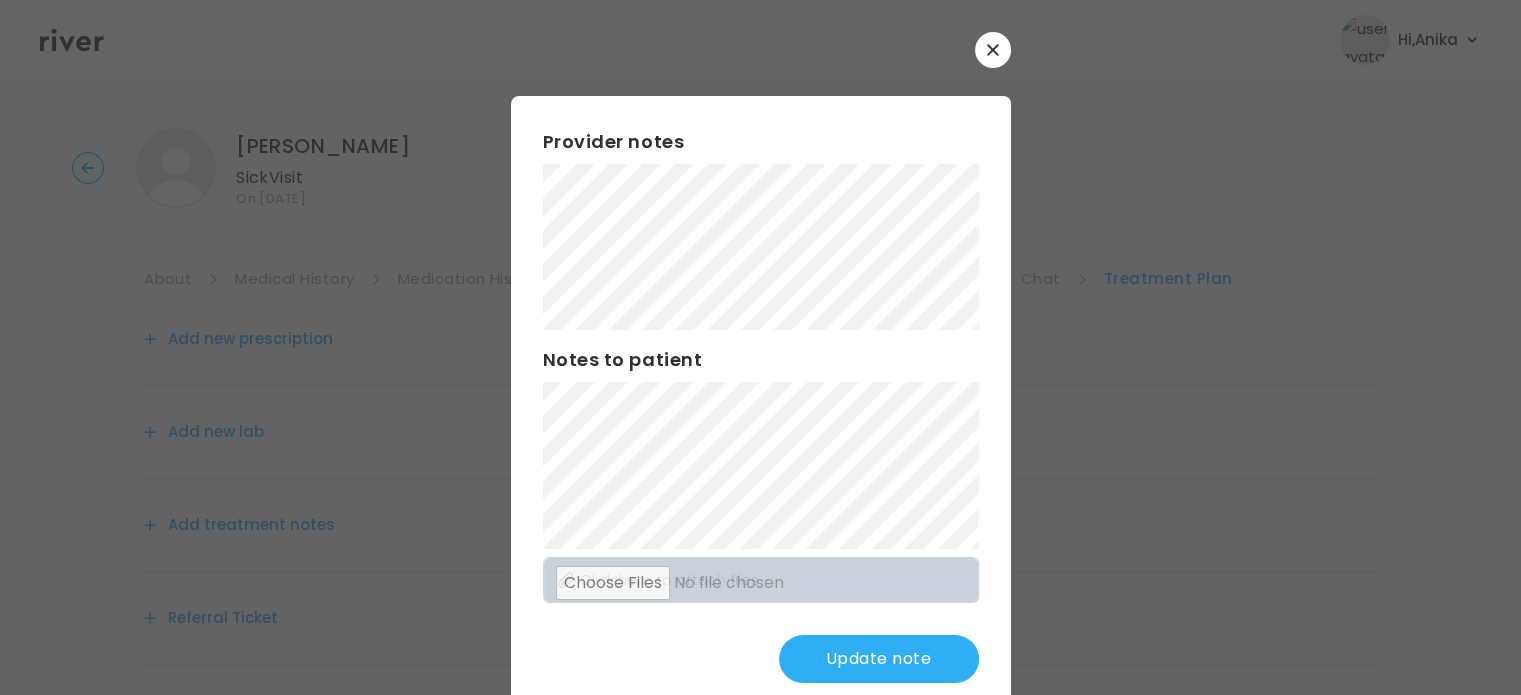click on "Update note" at bounding box center (879, 659) 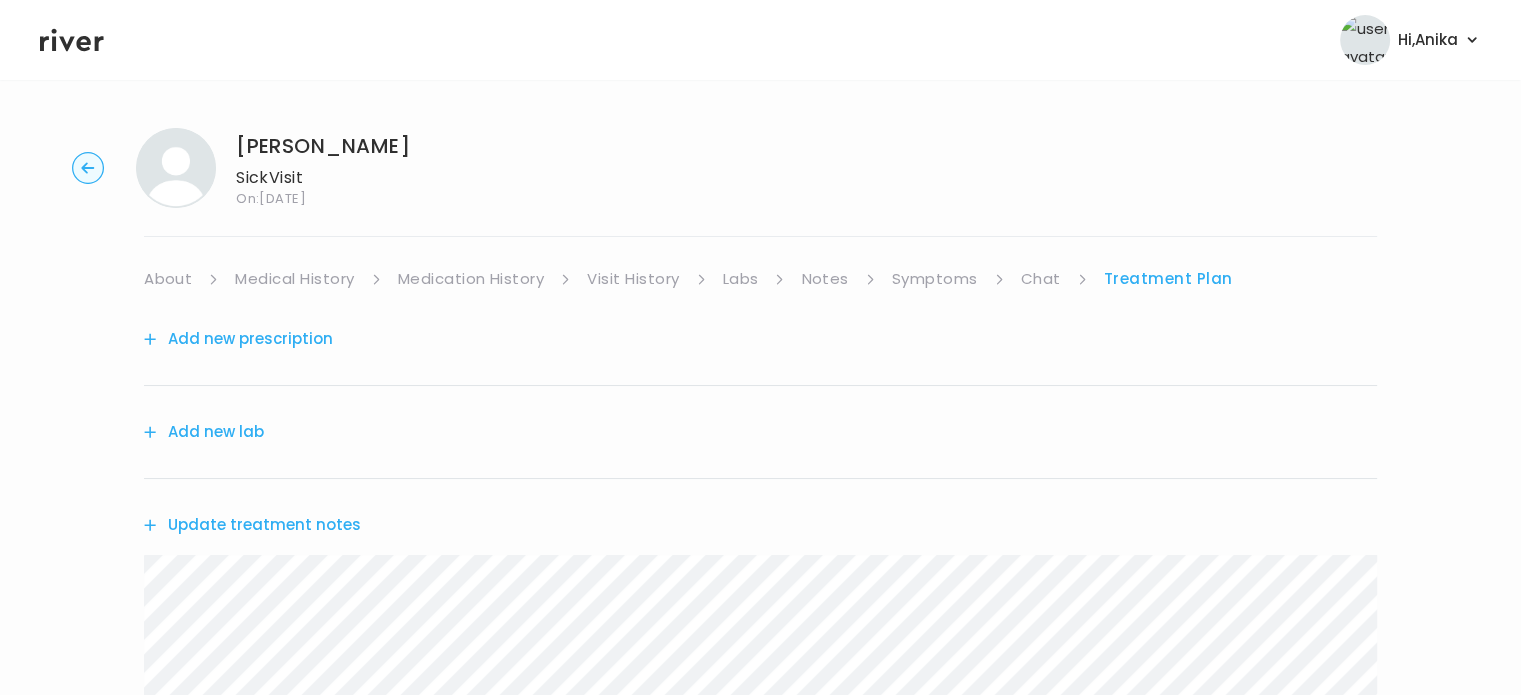 click on "About" at bounding box center [168, 279] 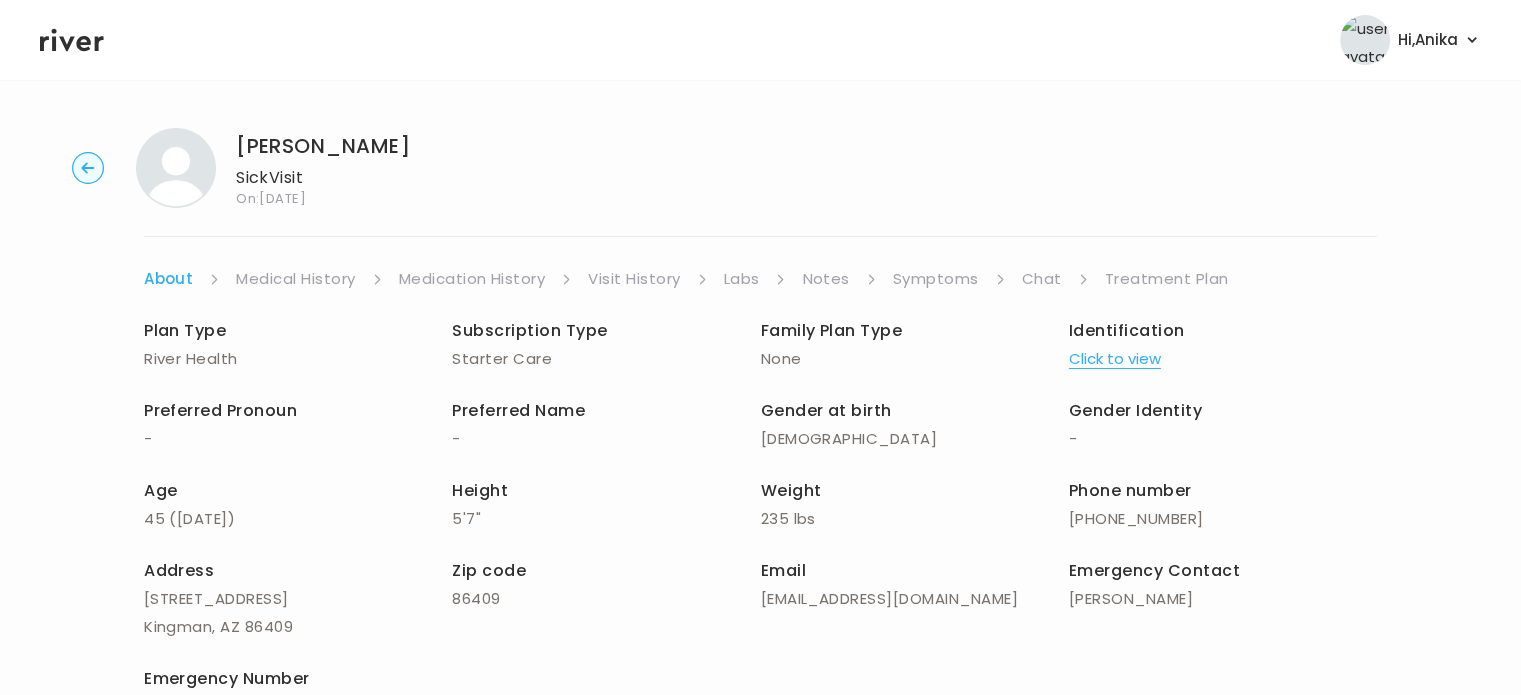 click on "Medical History" at bounding box center [295, 279] 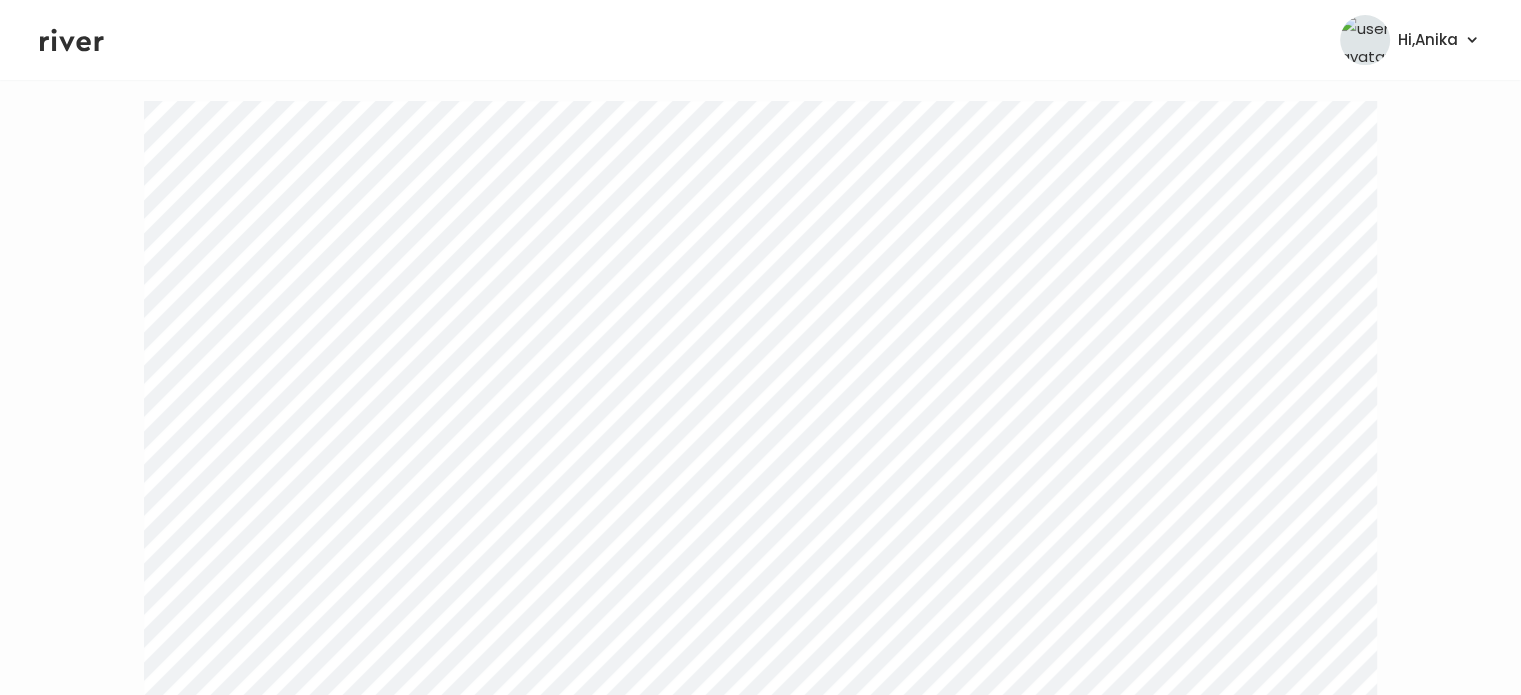 scroll, scrollTop: 241, scrollLeft: 0, axis: vertical 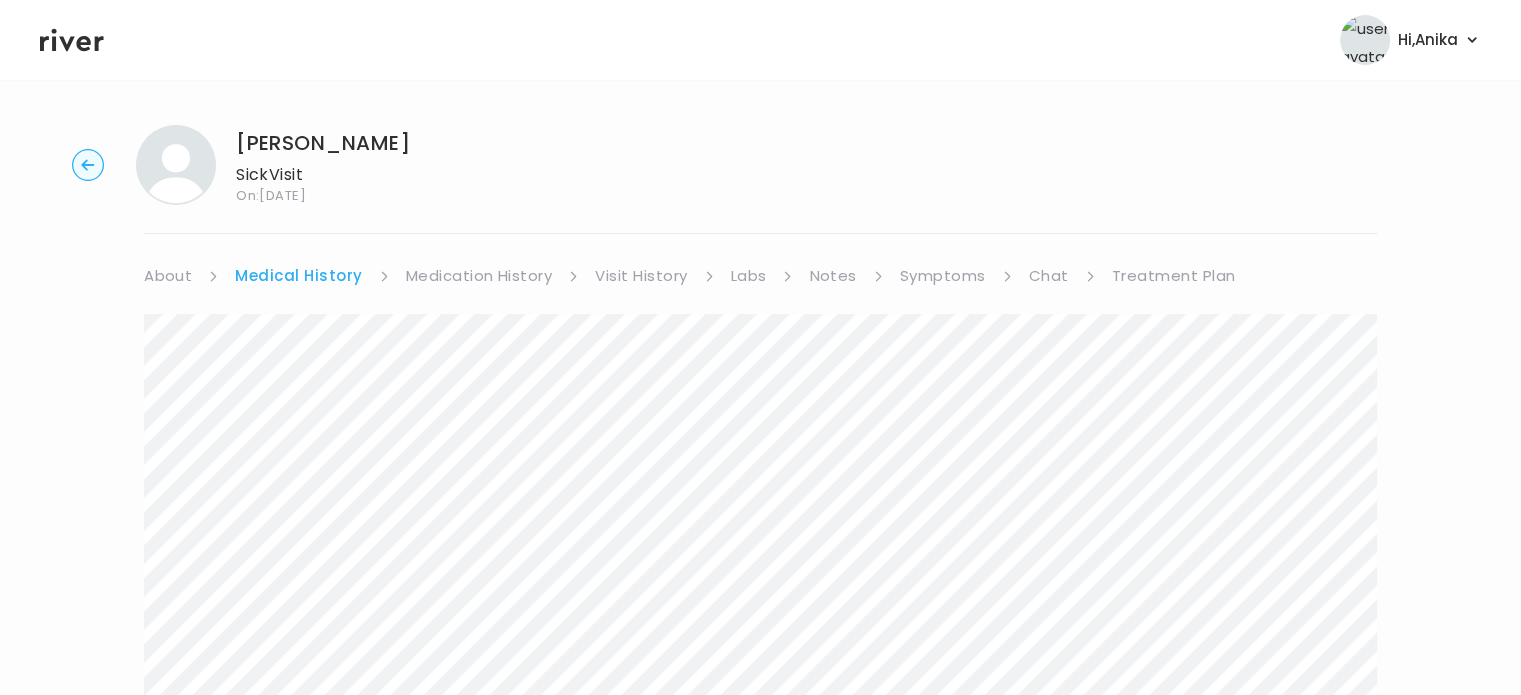click on "Nychelle Roberts Sick  Visit On:  30 Jun 2025 About Medical History Medication History Visit History Labs Notes Symptoms Chat Treatment Plan Next" at bounding box center [760, 684] 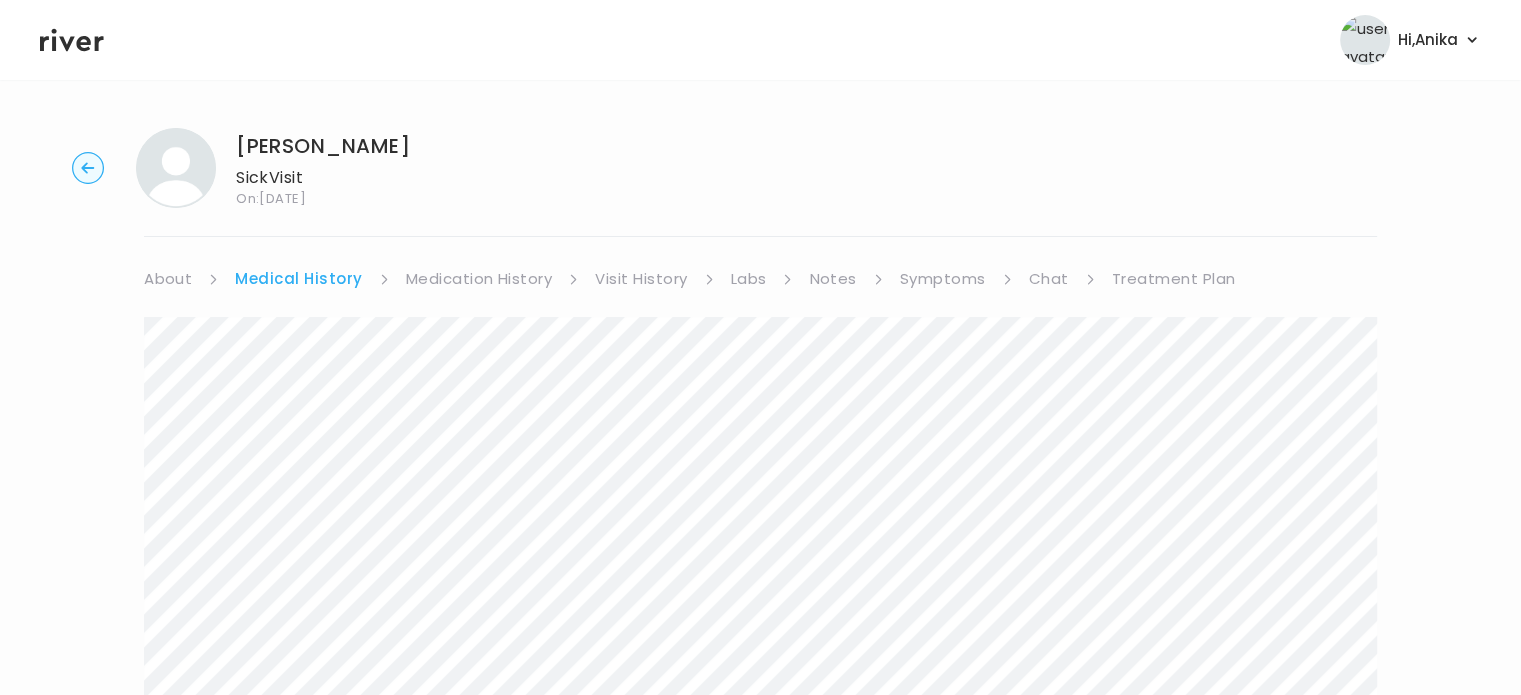click on "Treatment Plan" at bounding box center [1174, 279] 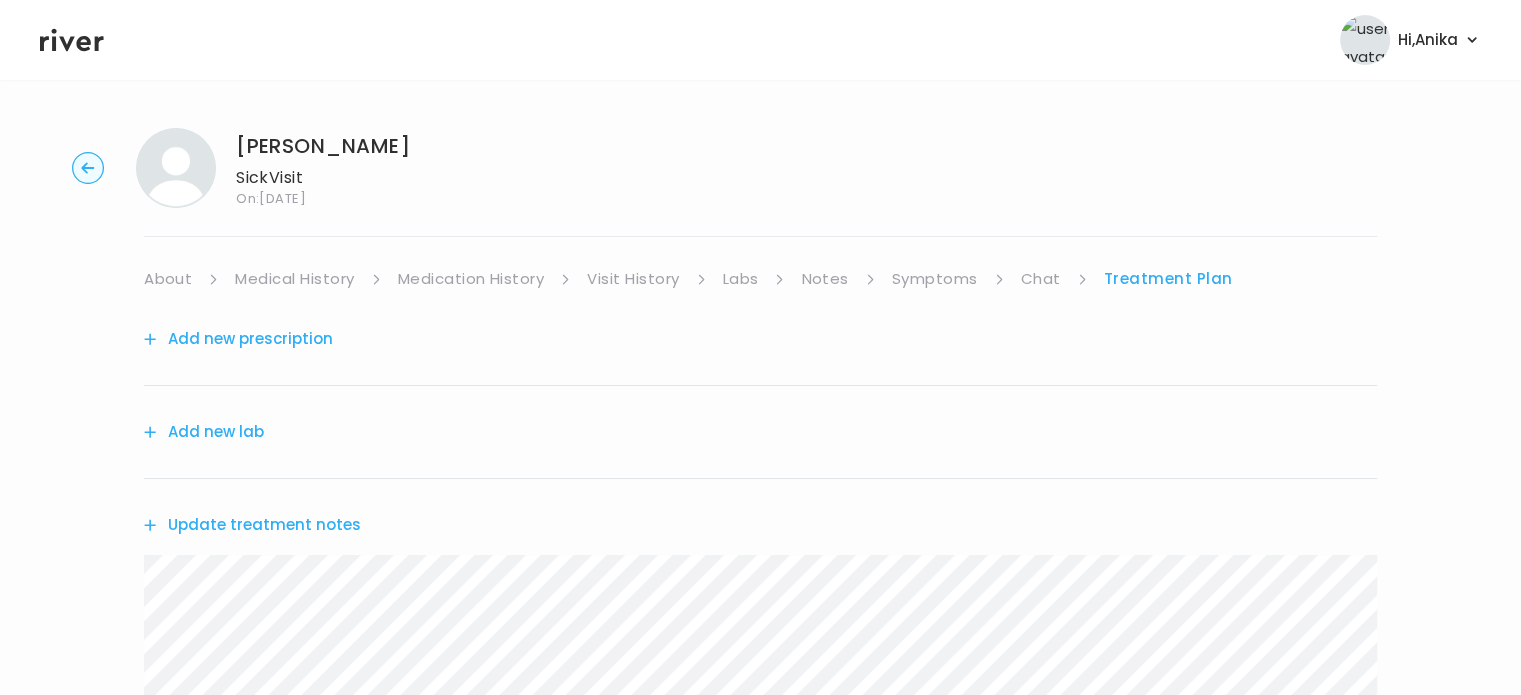 click on "Update treatment notes" at bounding box center [252, 525] 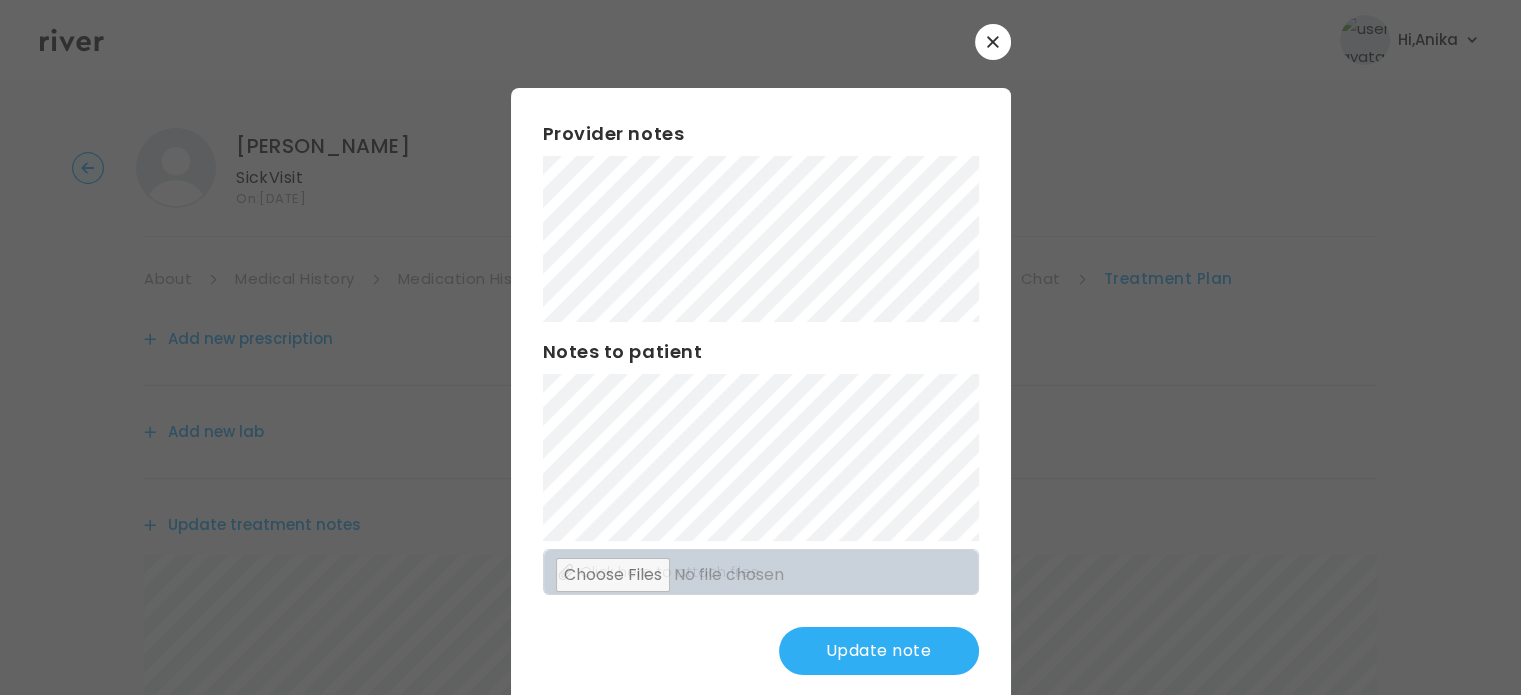 scroll, scrollTop: 20, scrollLeft: 0, axis: vertical 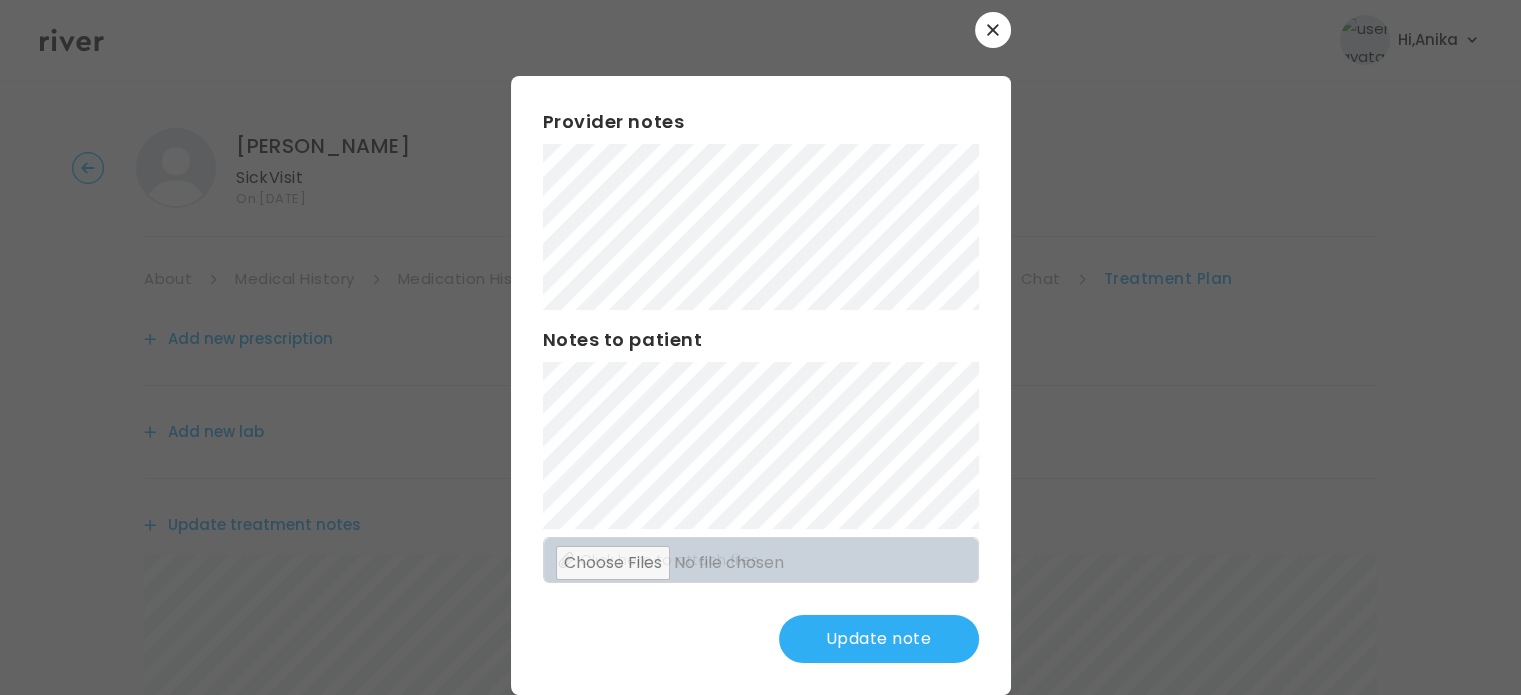 click on "Update note" at bounding box center [879, 639] 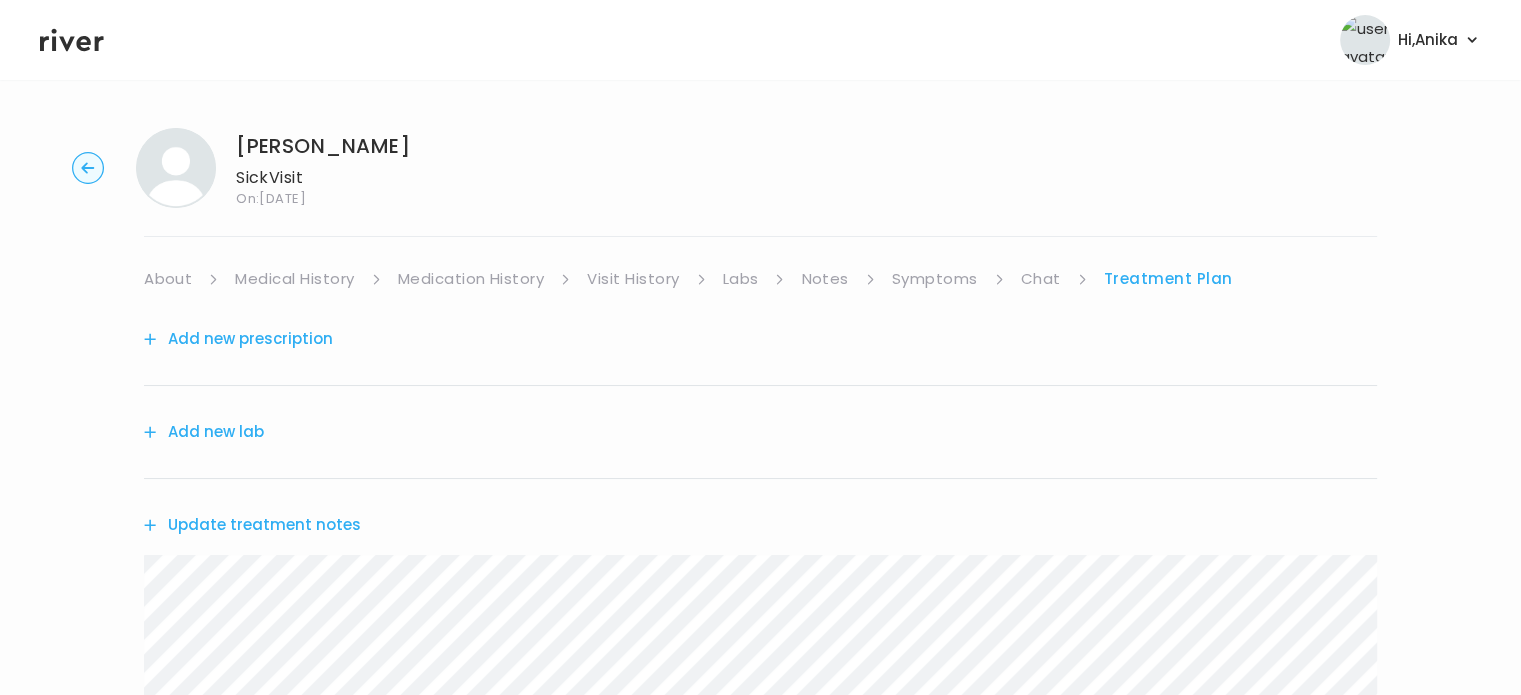 click on "Add new prescription" at bounding box center [238, 339] 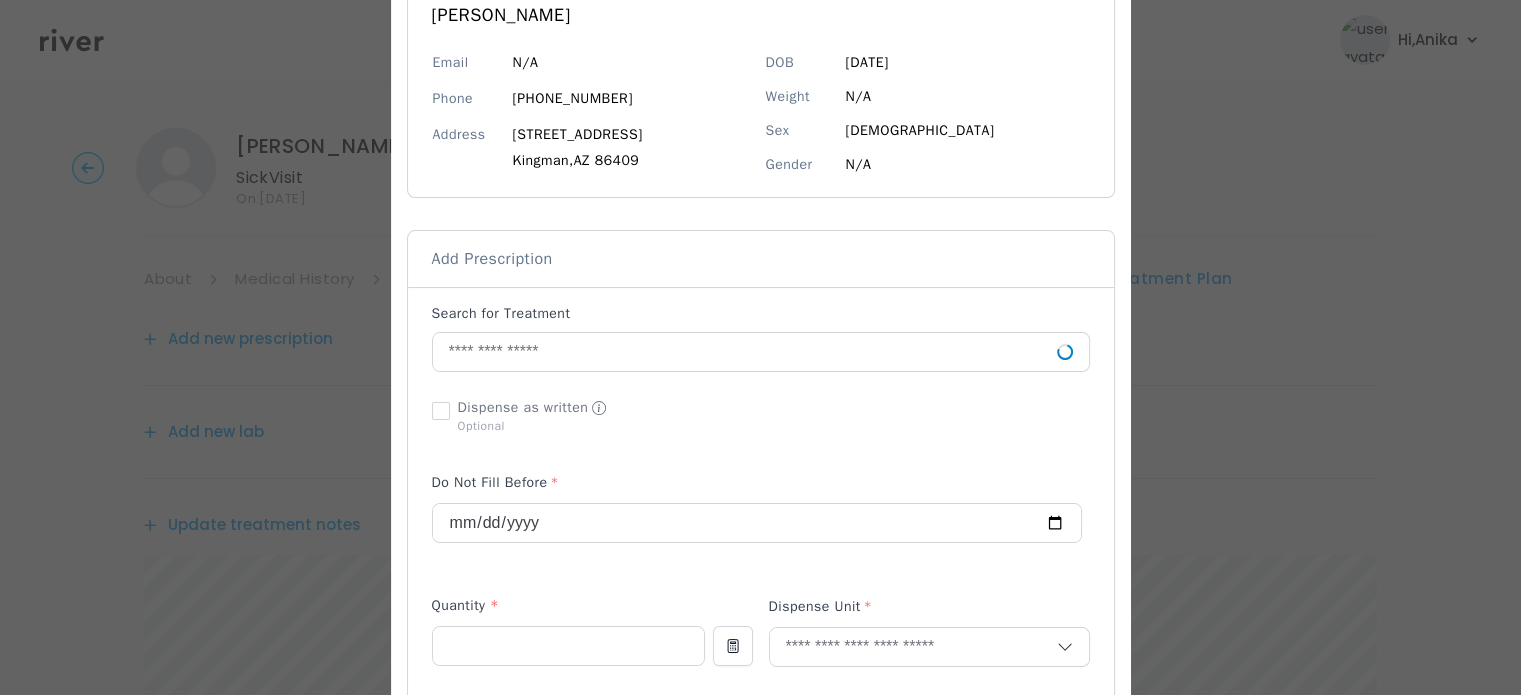 scroll, scrollTop: 208, scrollLeft: 0, axis: vertical 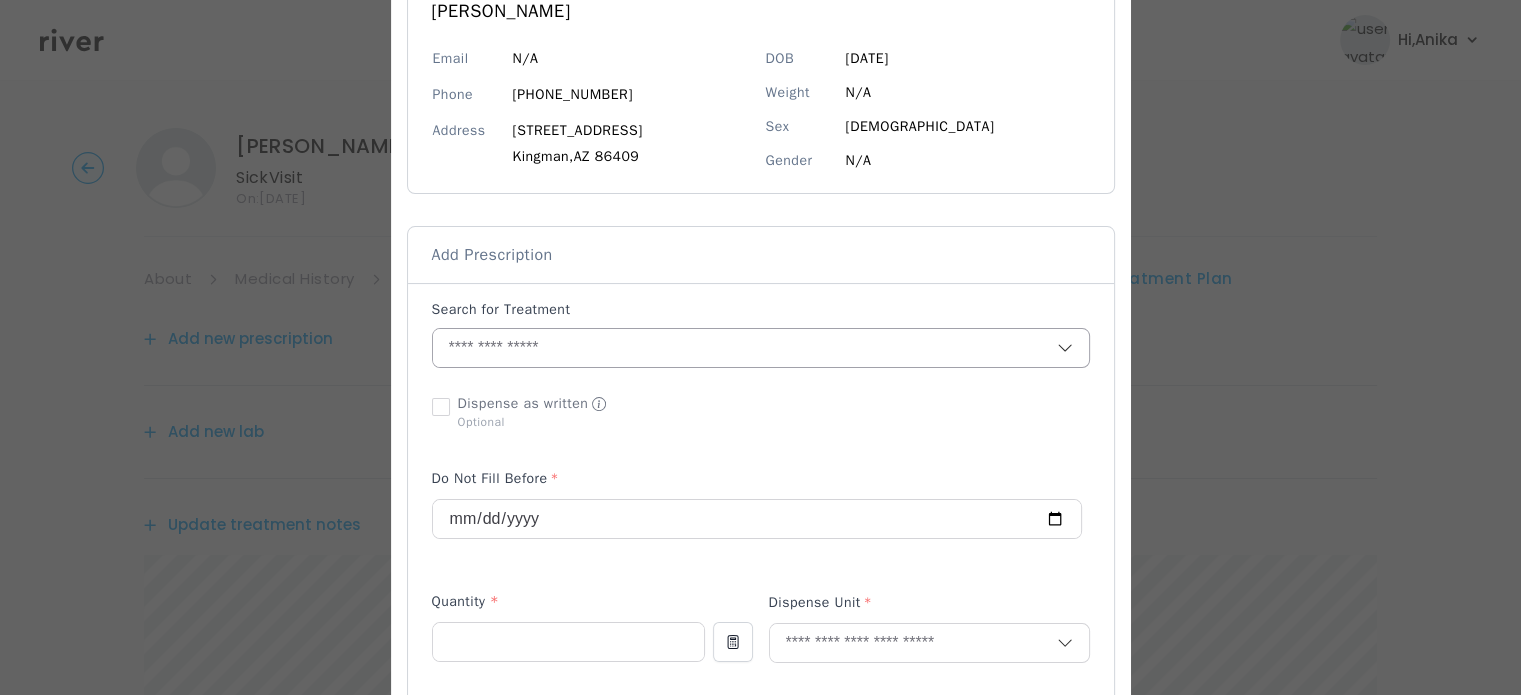 click at bounding box center (745, 348) 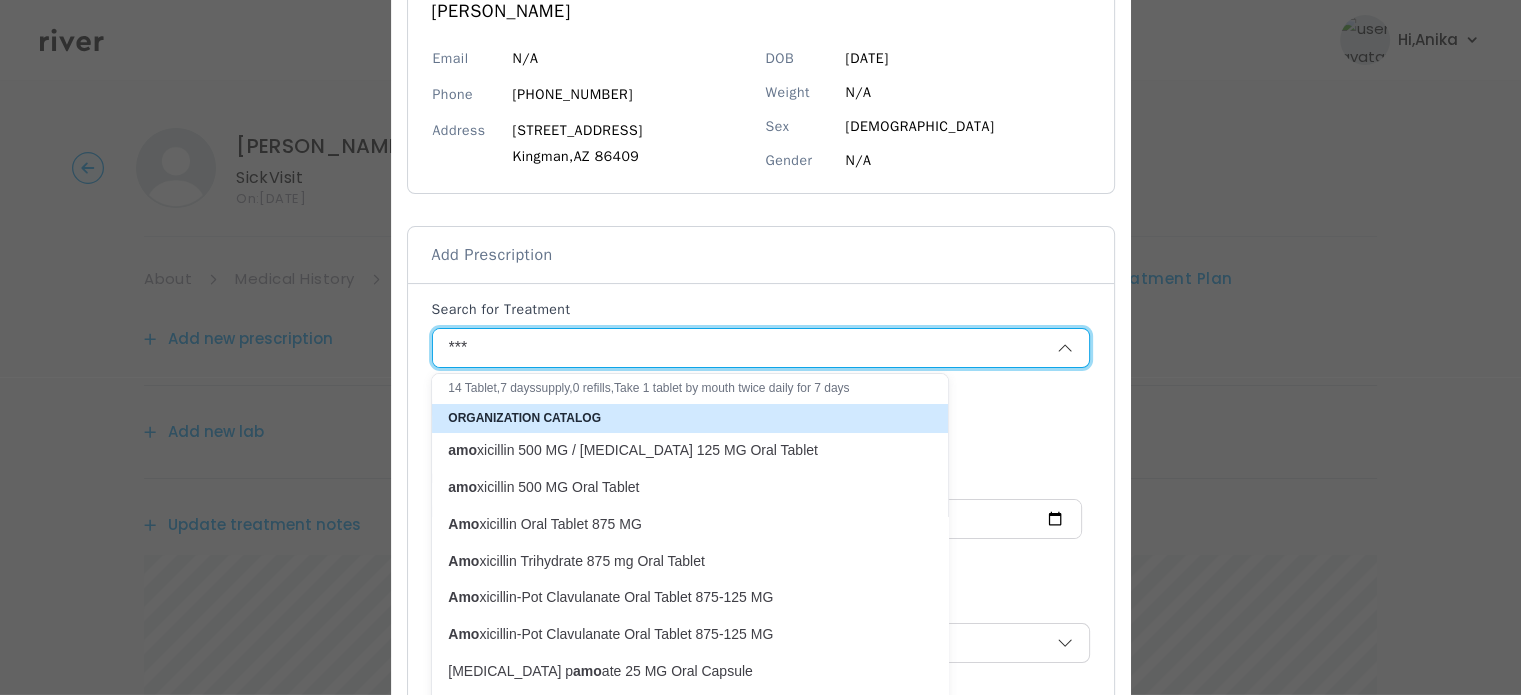 scroll, scrollTop: 112, scrollLeft: 0, axis: vertical 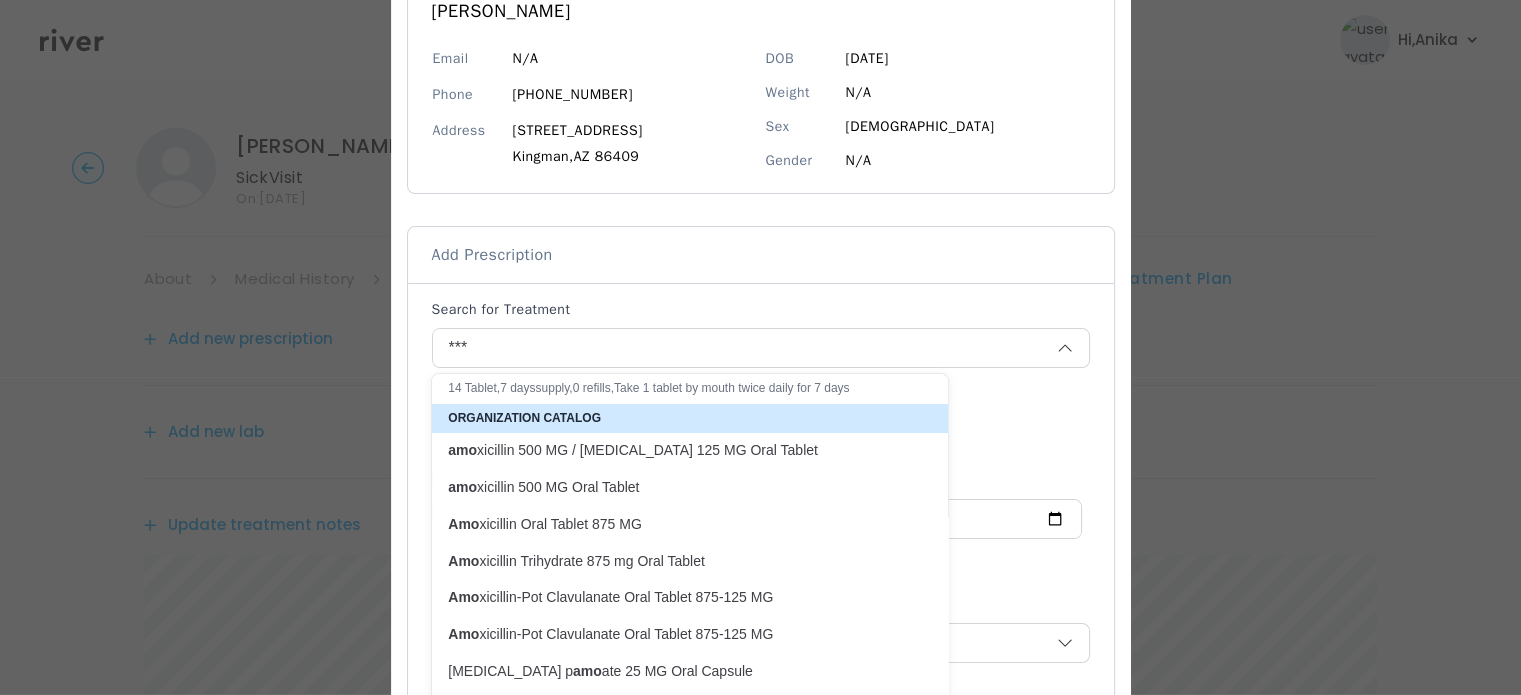 click on "amo xicillin 500 MG Oral Tablet" at bounding box center [678, 487] 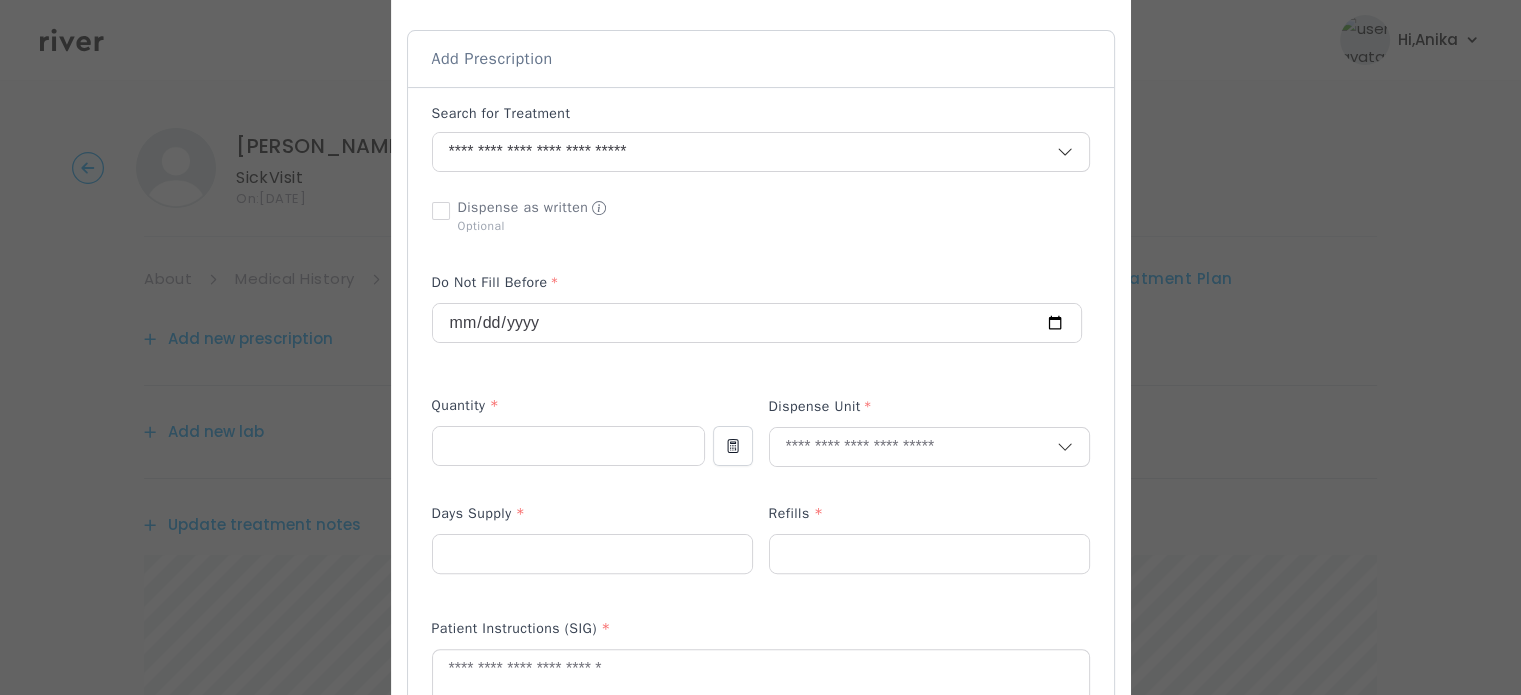 scroll, scrollTop: 440, scrollLeft: 0, axis: vertical 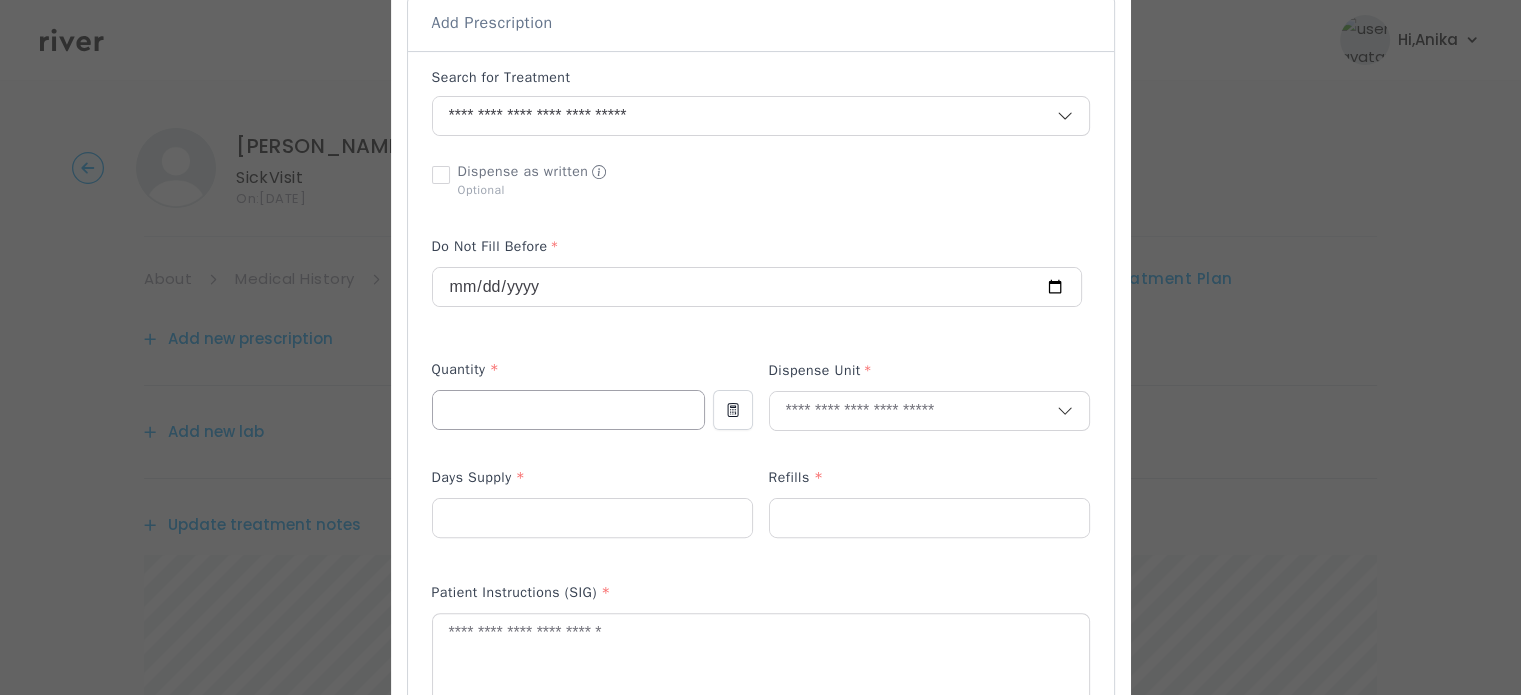 click at bounding box center (568, 410) 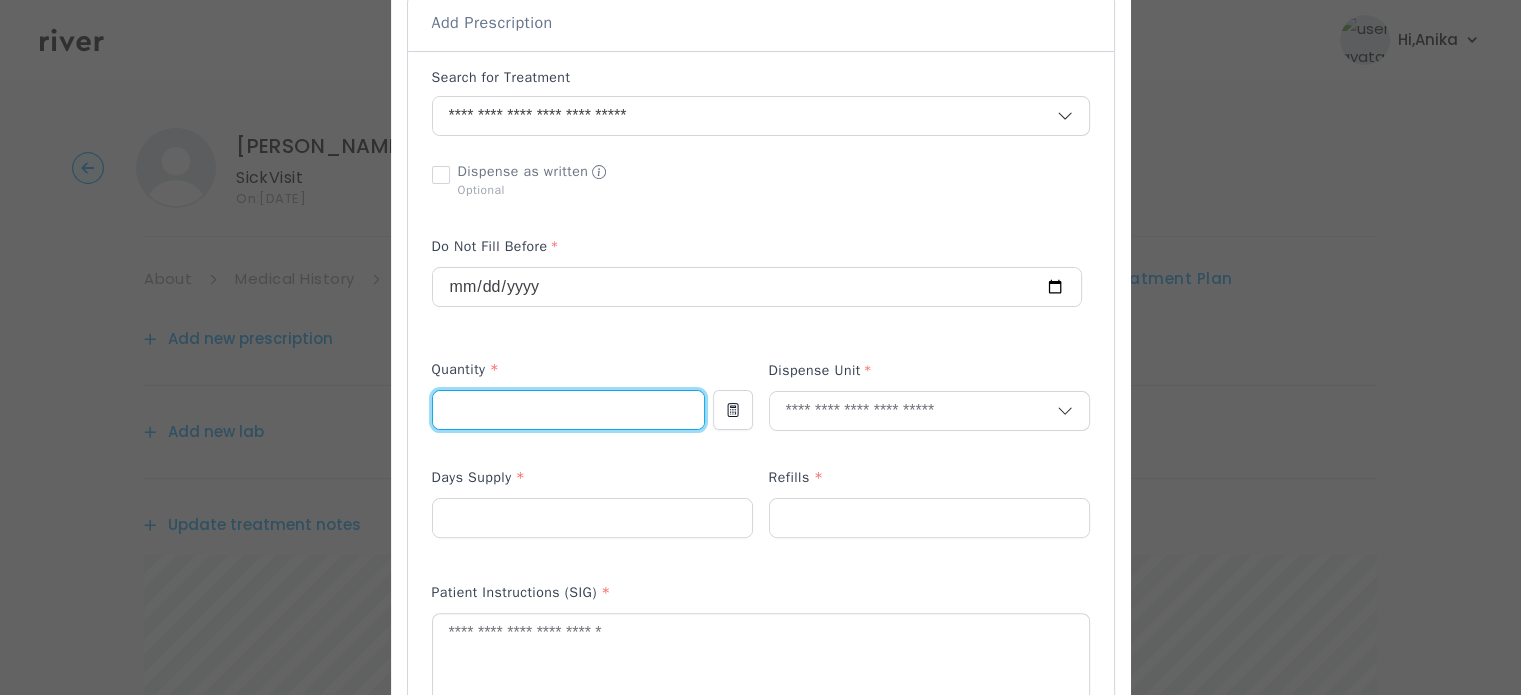 type on "*" 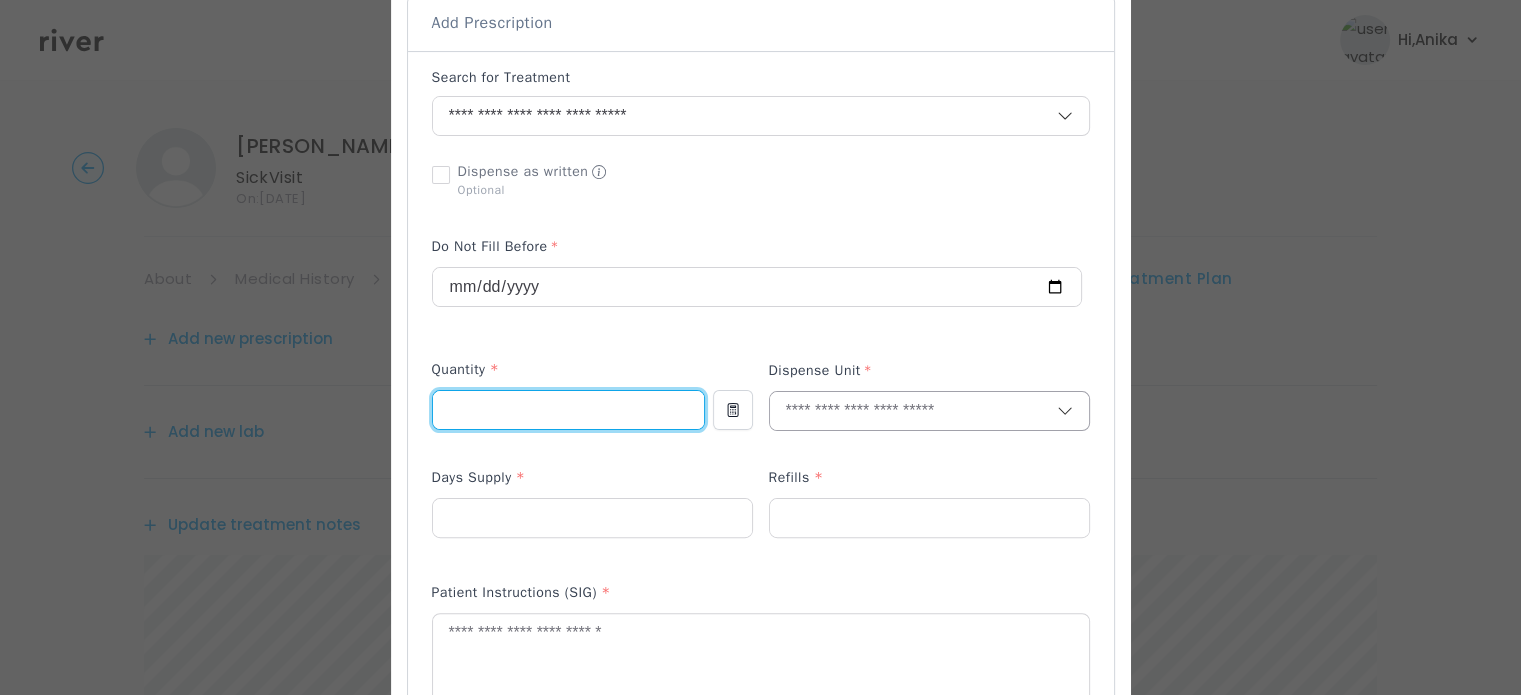 type on "**" 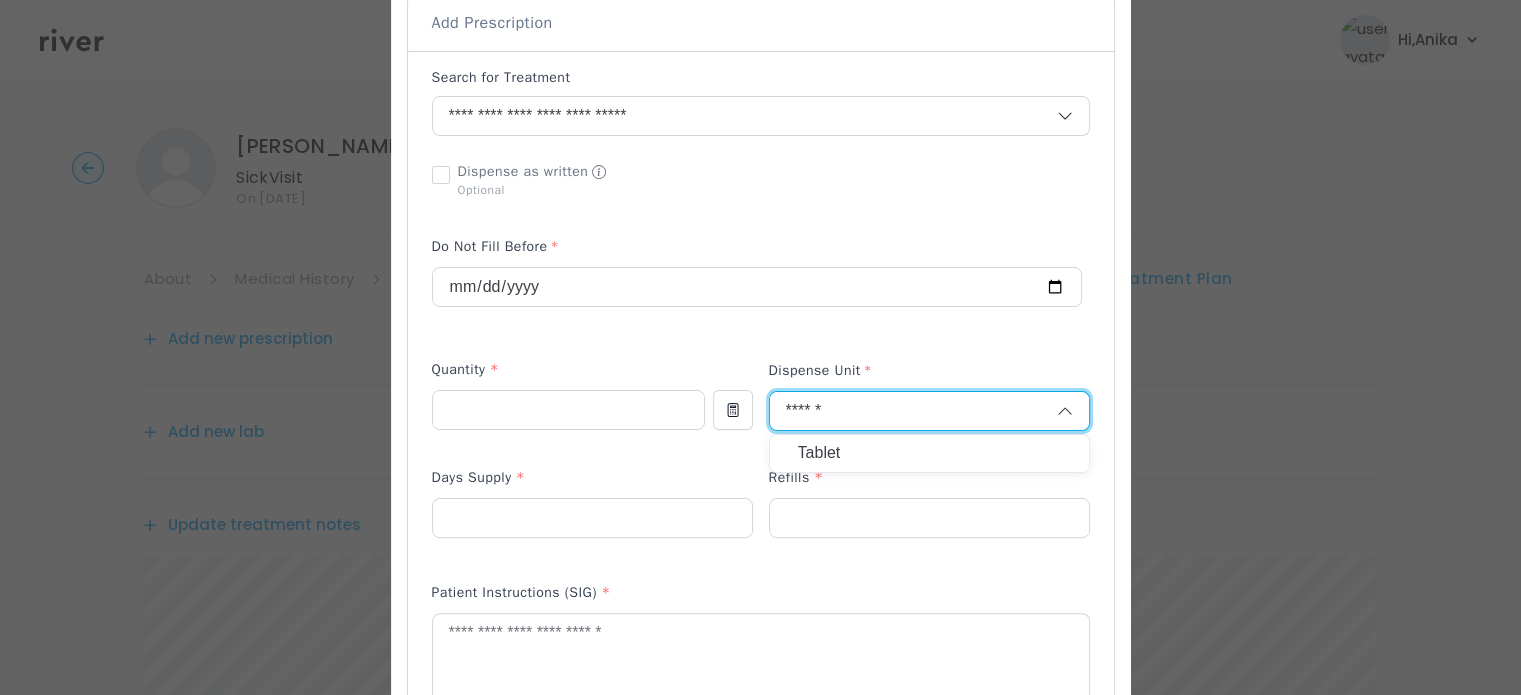 type on "******" 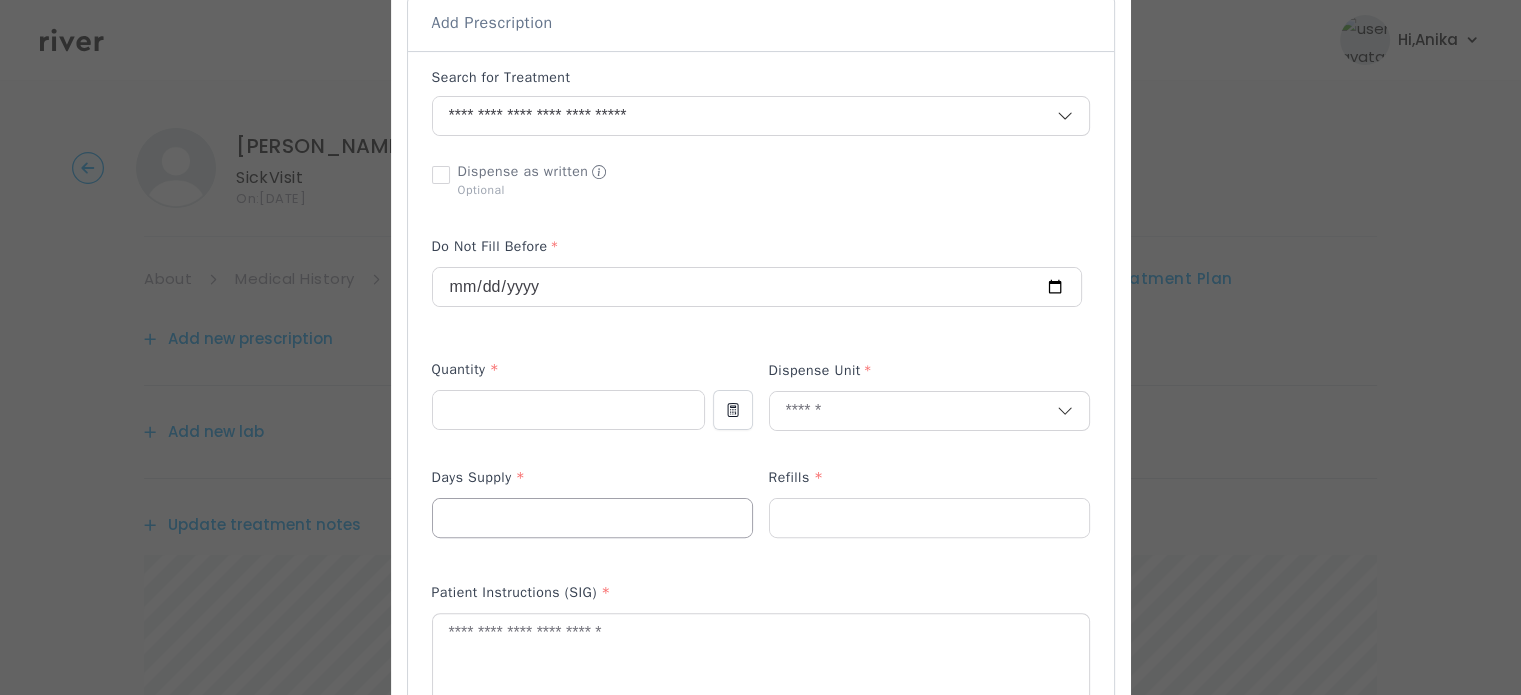 click at bounding box center [592, 518] 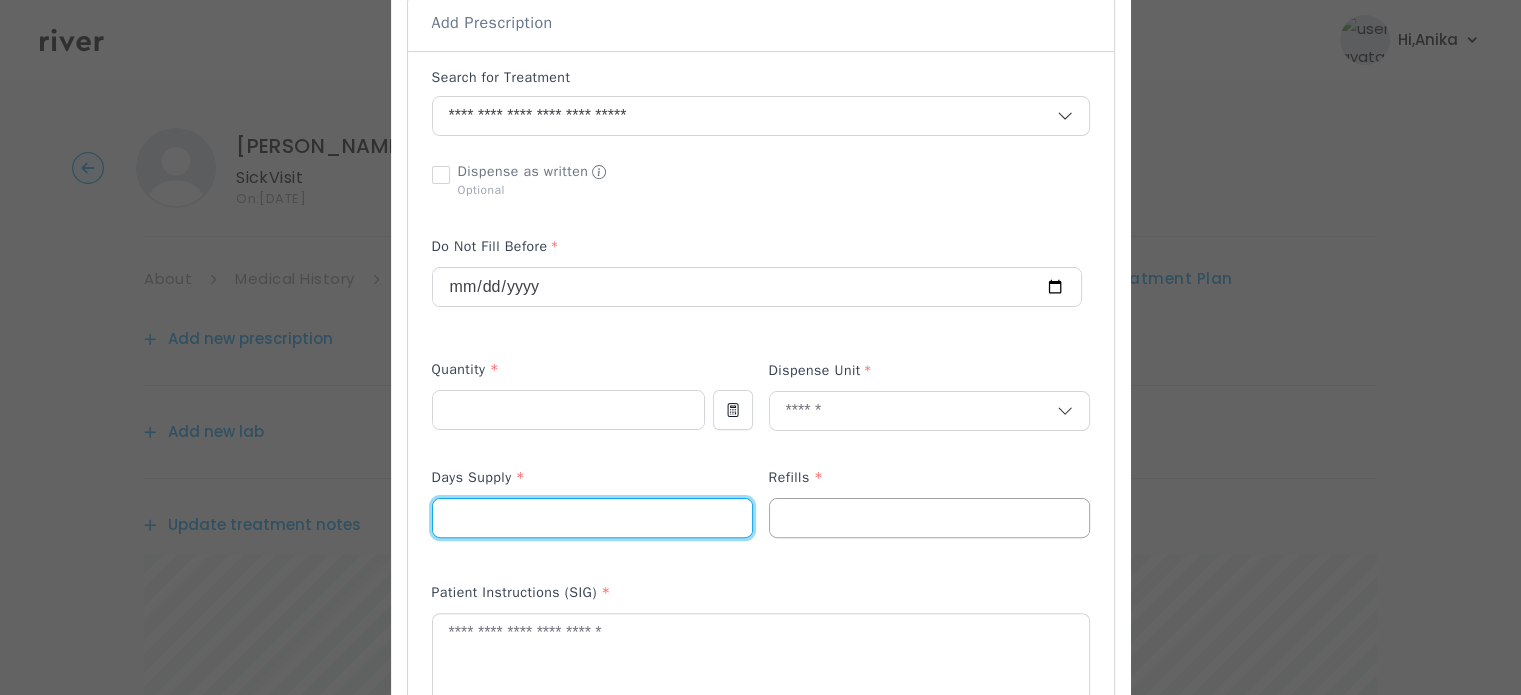 type on "**" 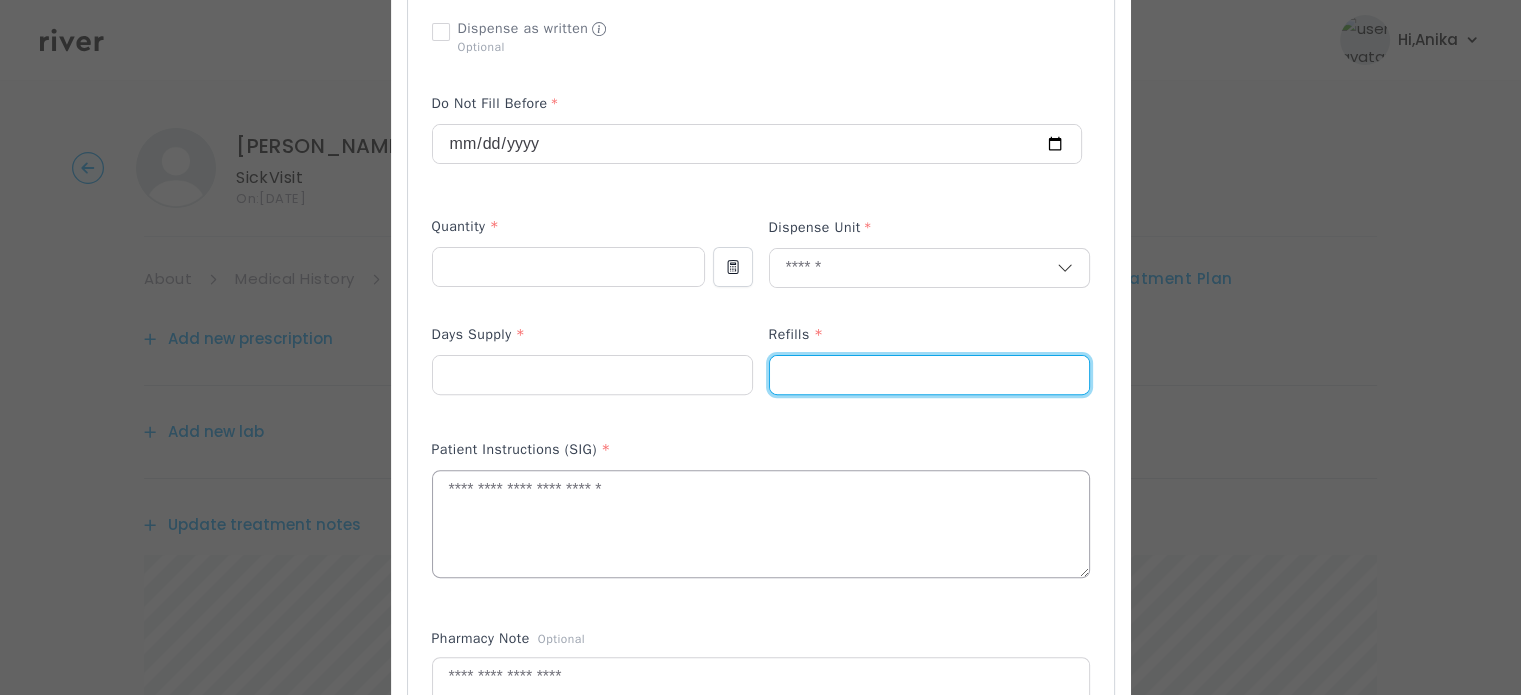 scroll, scrollTop: 594, scrollLeft: 0, axis: vertical 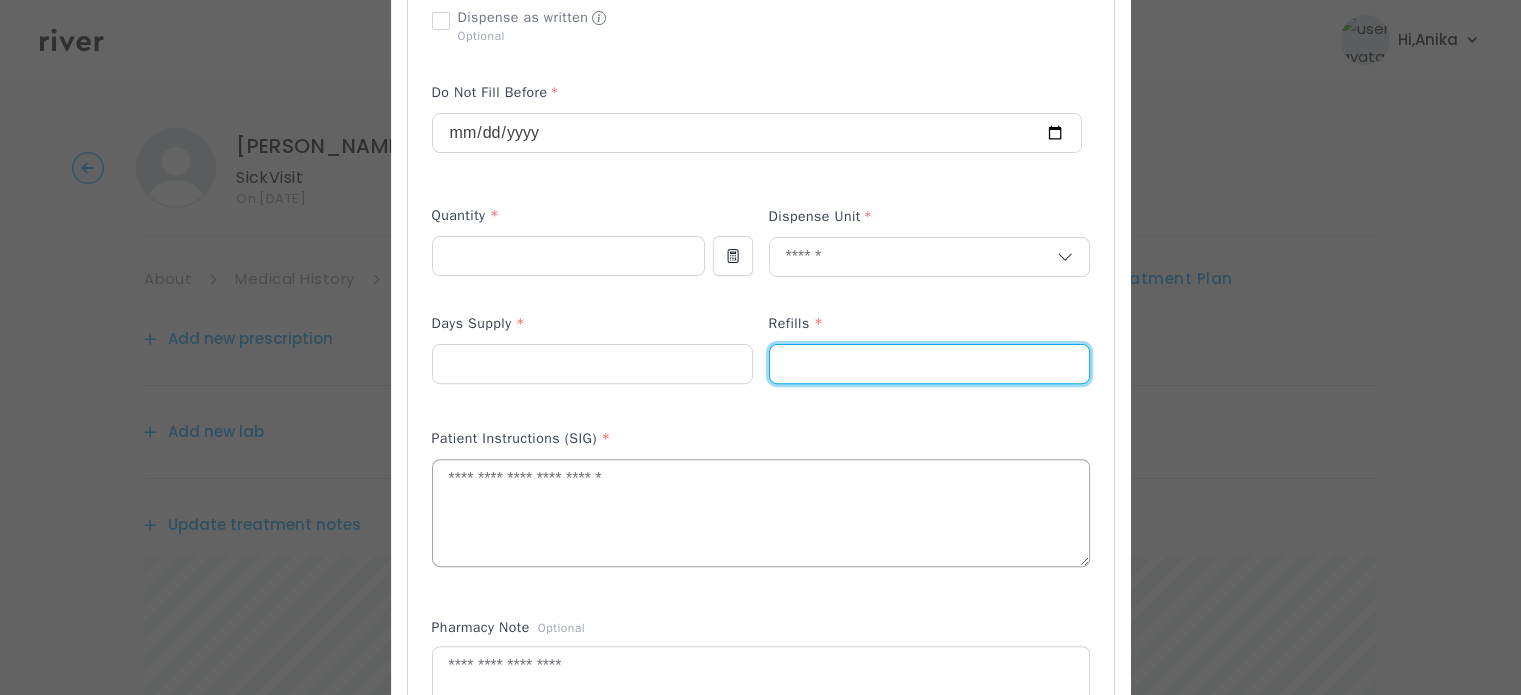 type on "*" 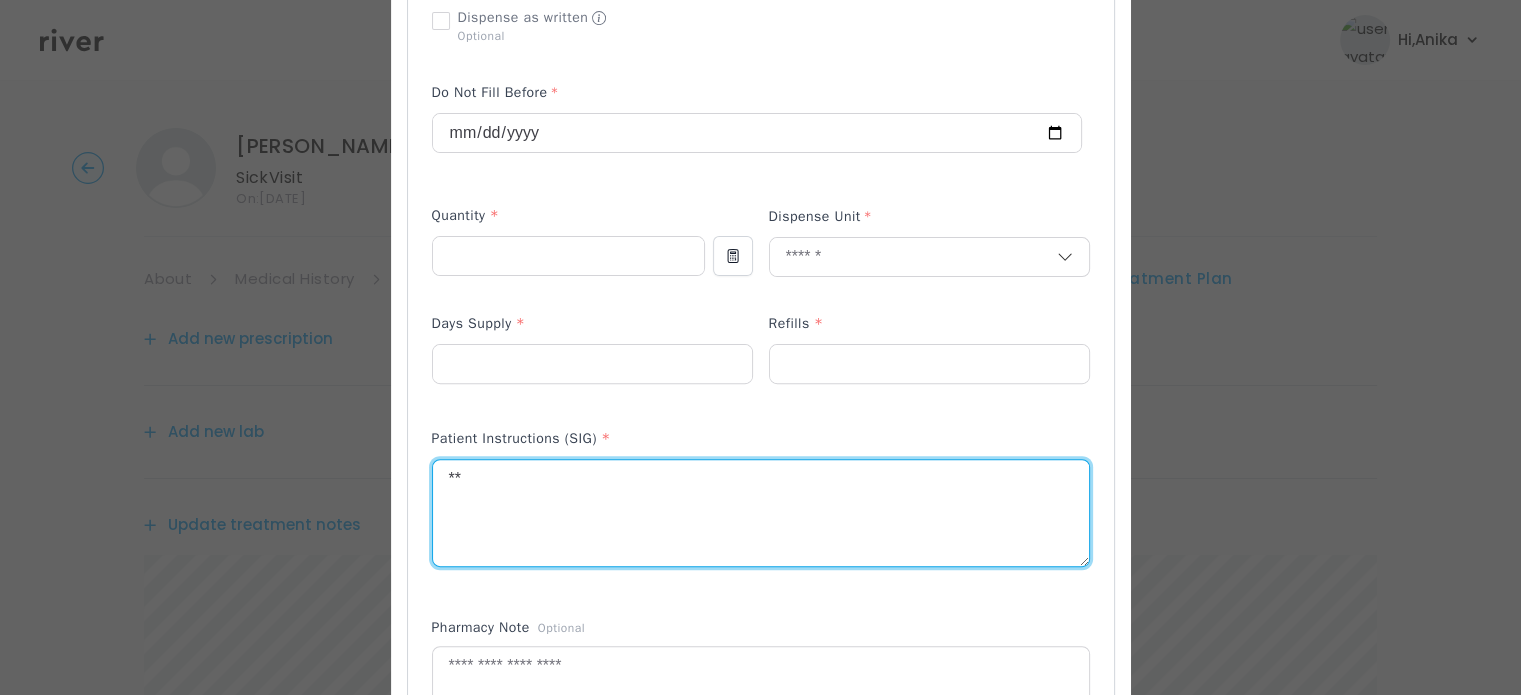 type on "*" 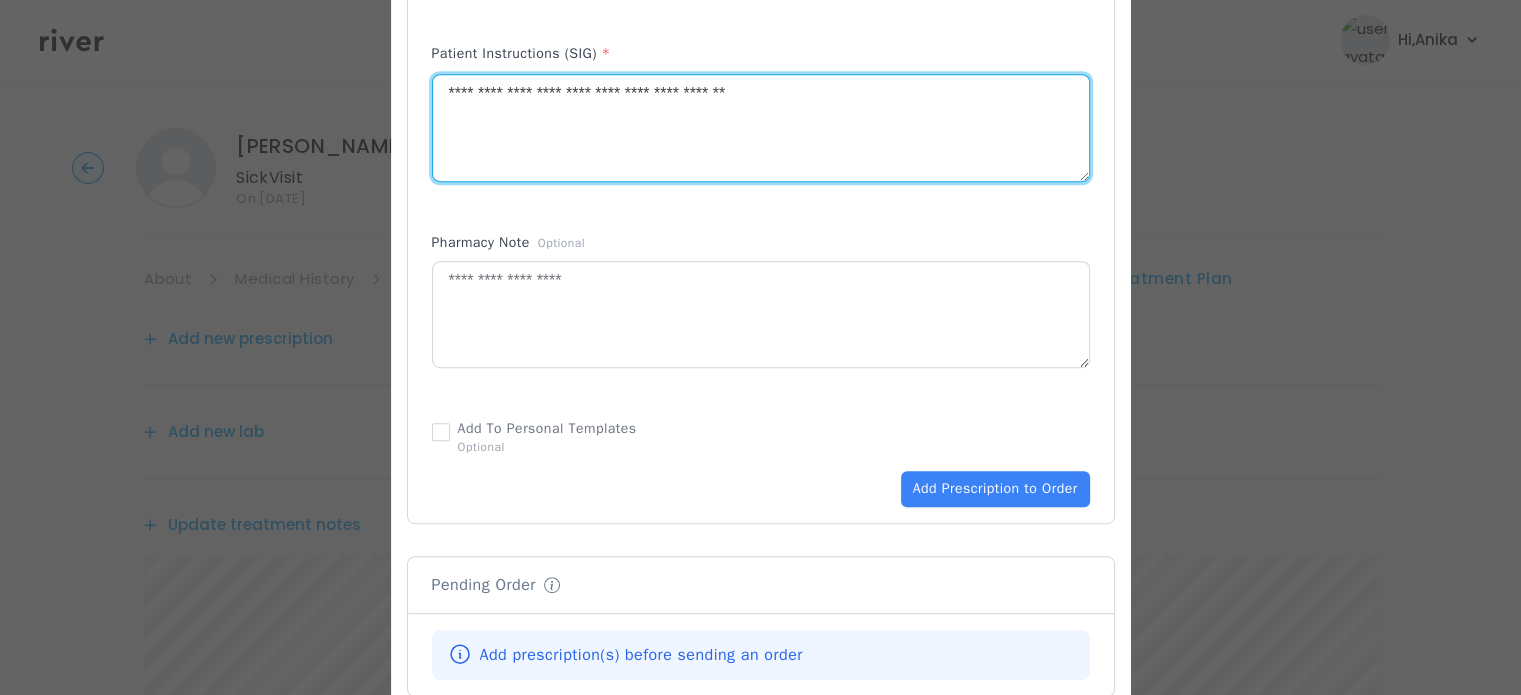 scroll, scrollTop: 997, scrollLeft: 0, axis: vertical 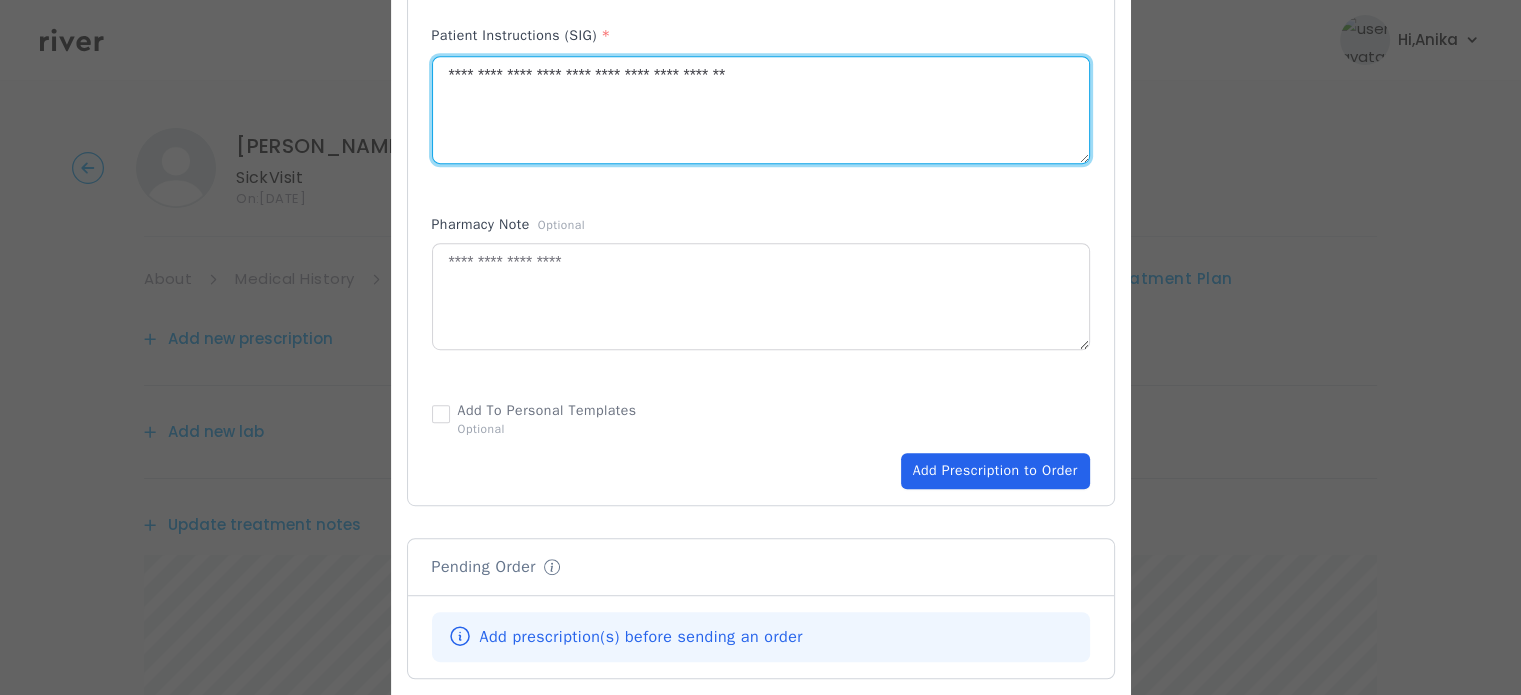 type on "**********" 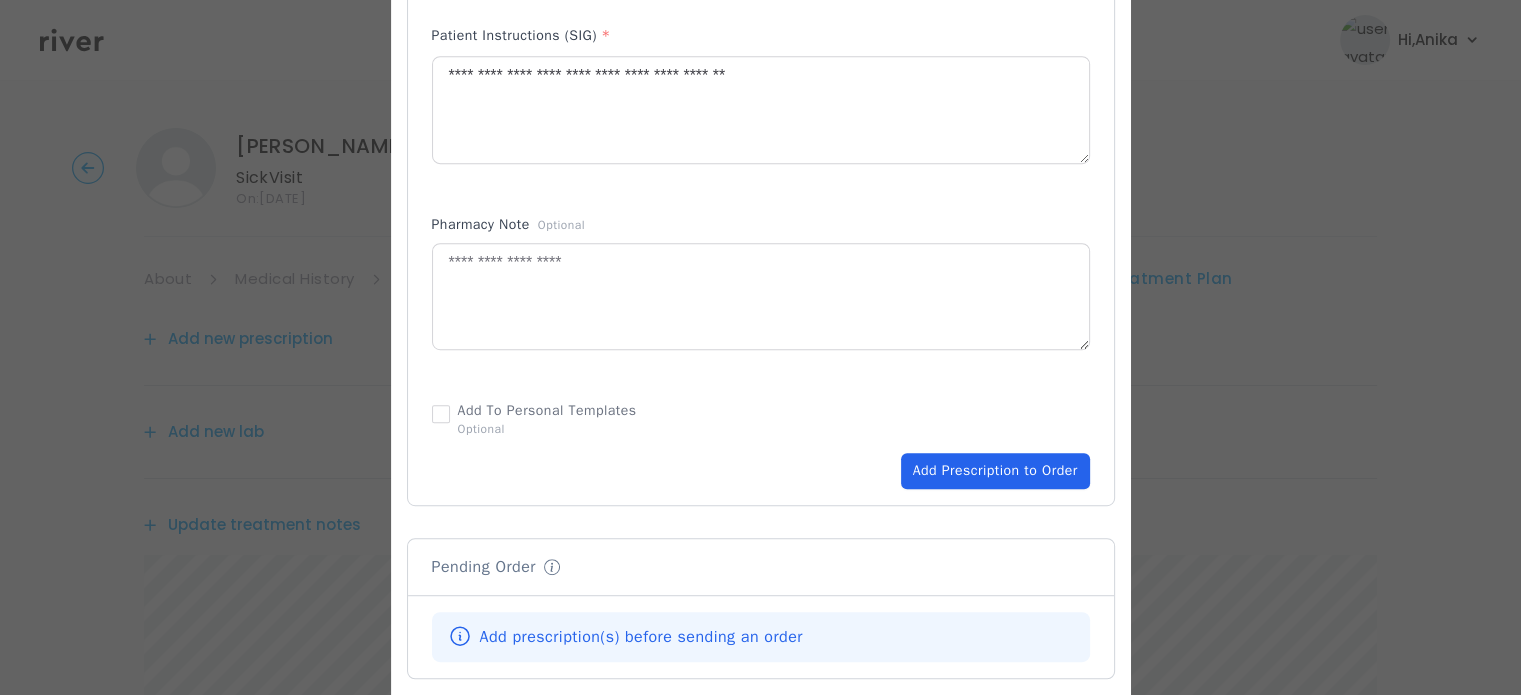 click on "Add Prescription to Order" at bounding box center (995, 471) 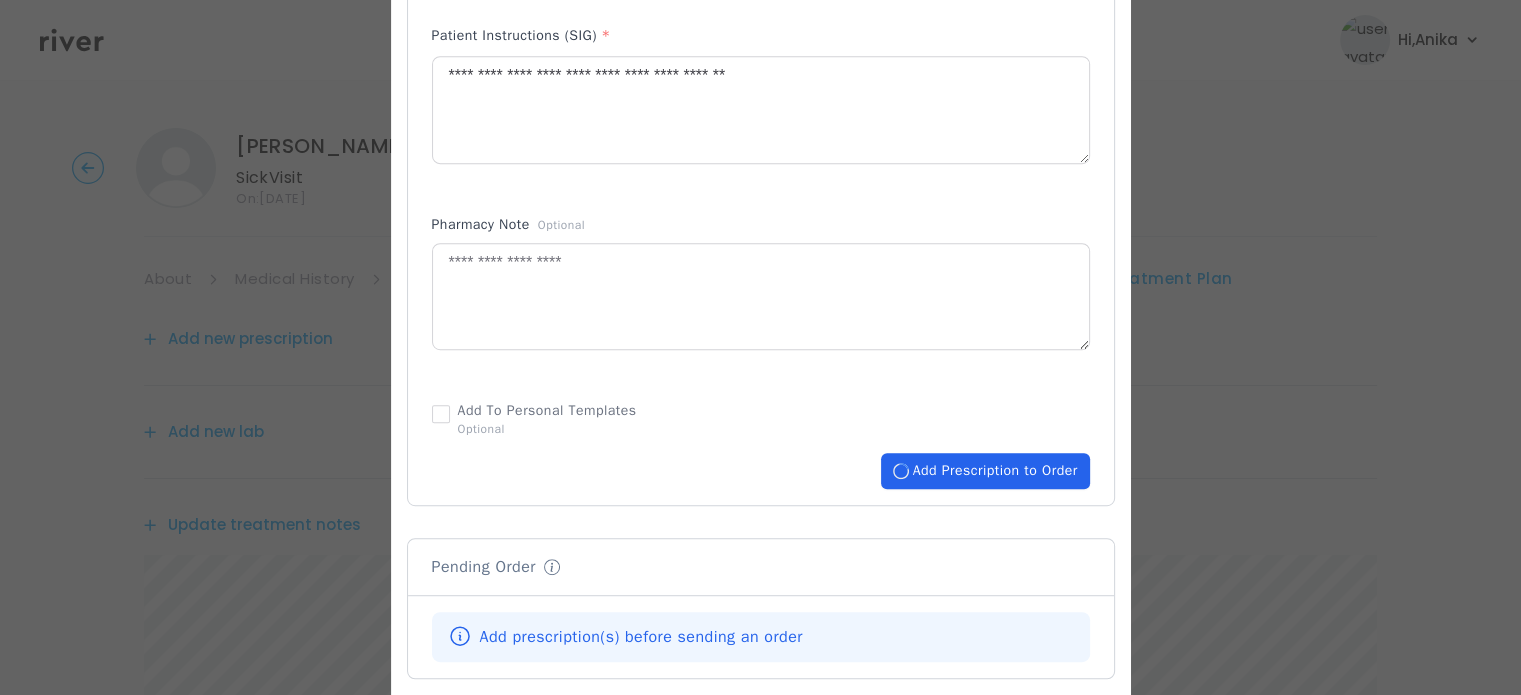 type 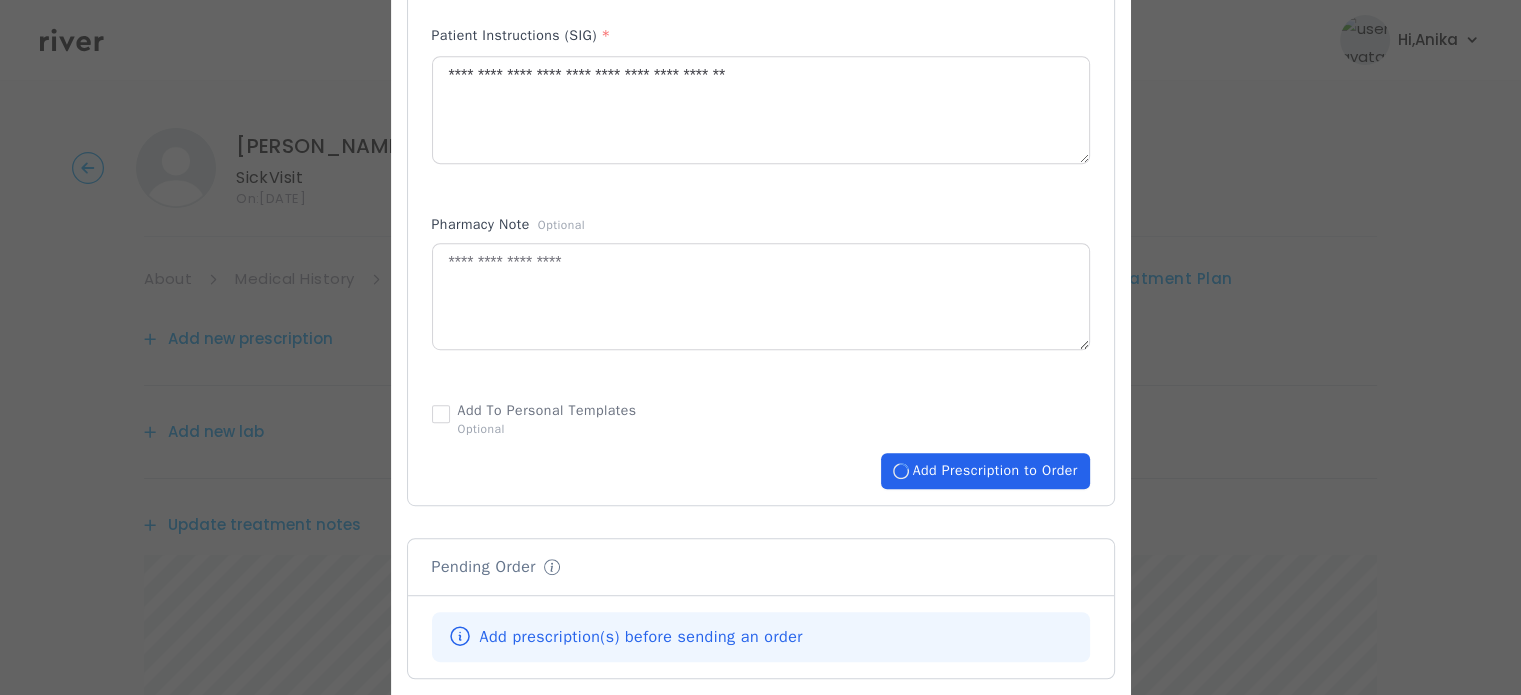 type 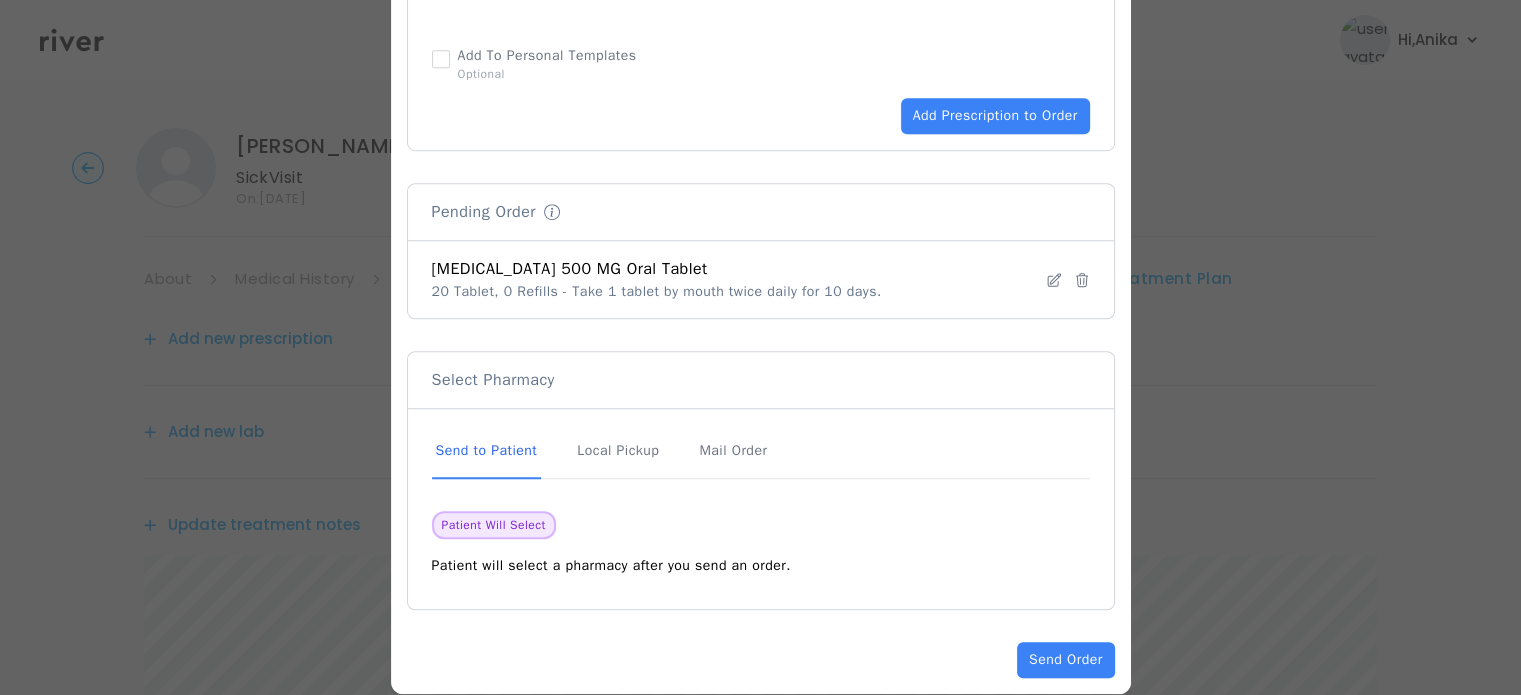 scroll, scrollTop: 1379, scrollLeft: 0, axis: vertical 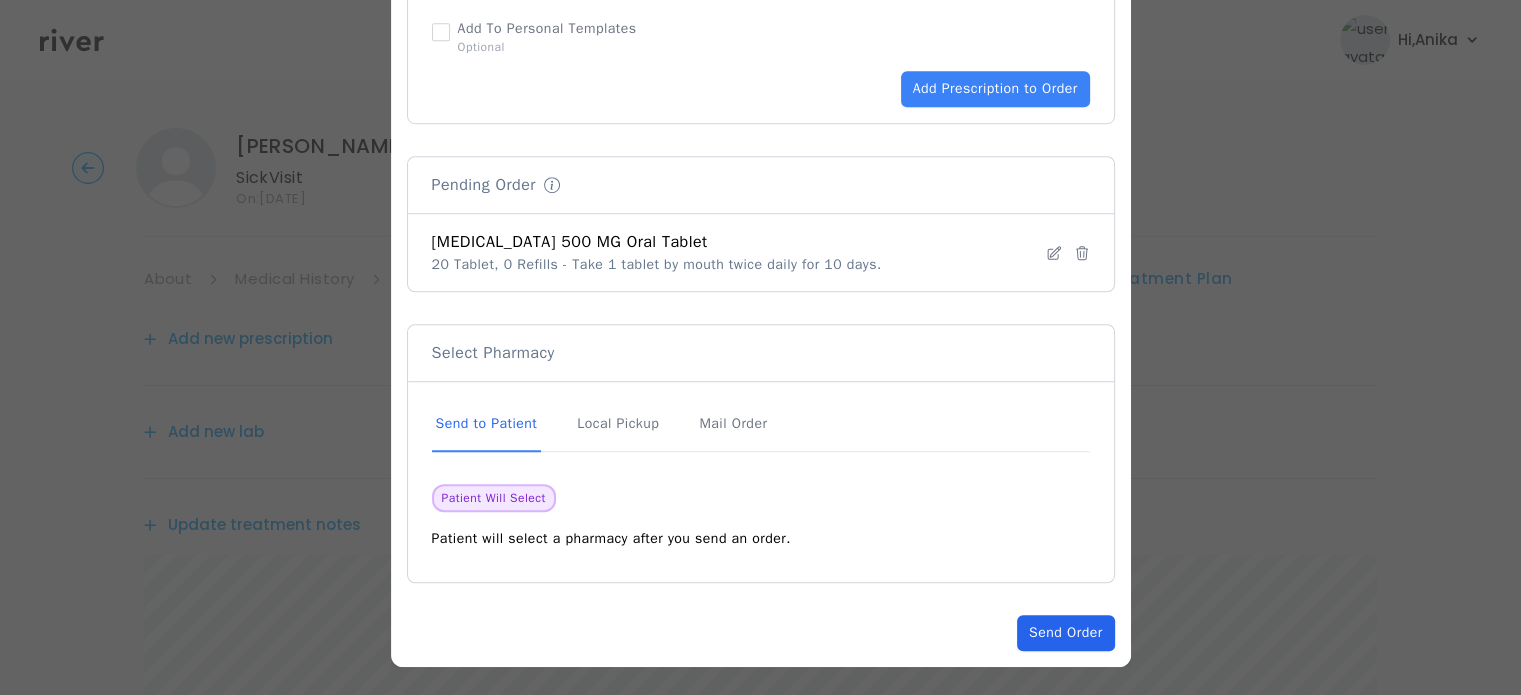 click on "Send Order" 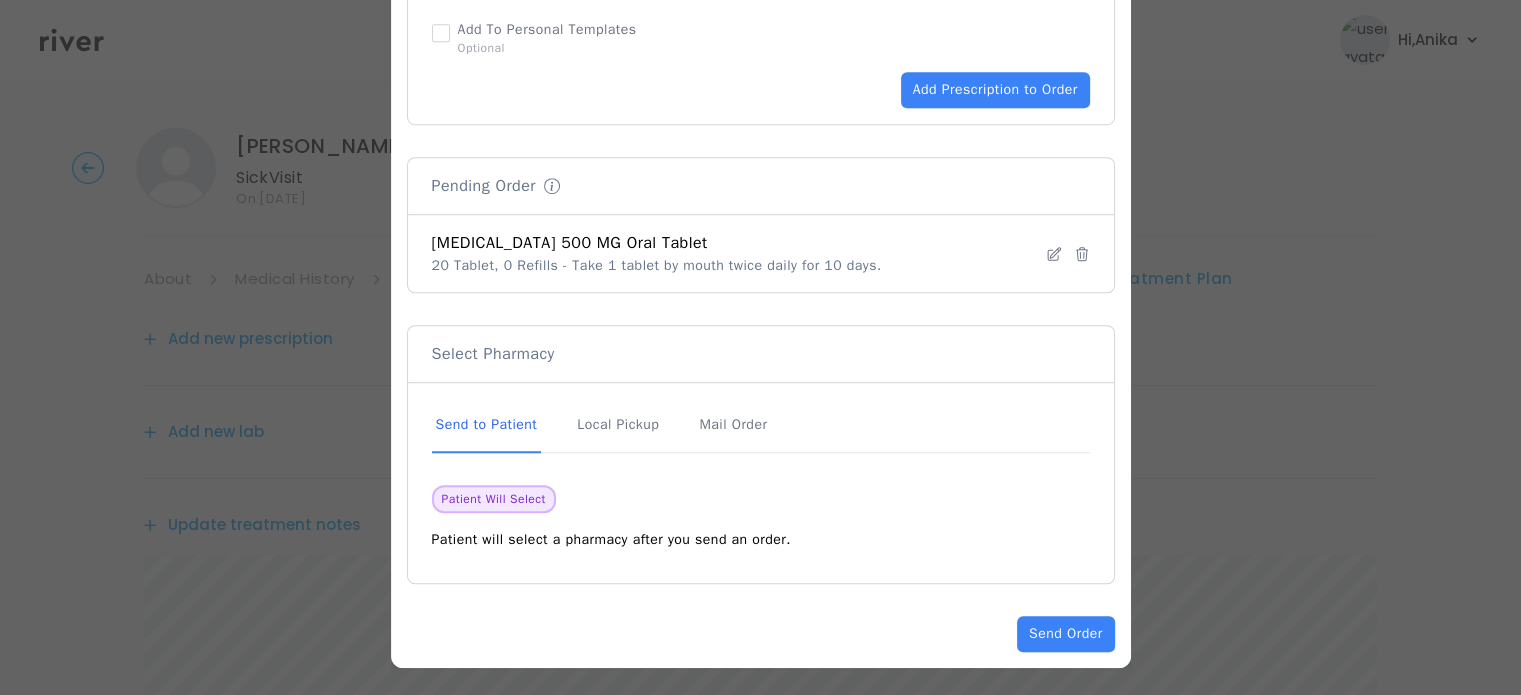 scroll, scrollTop: 1379, scrollLeft: 0, axis: vertical 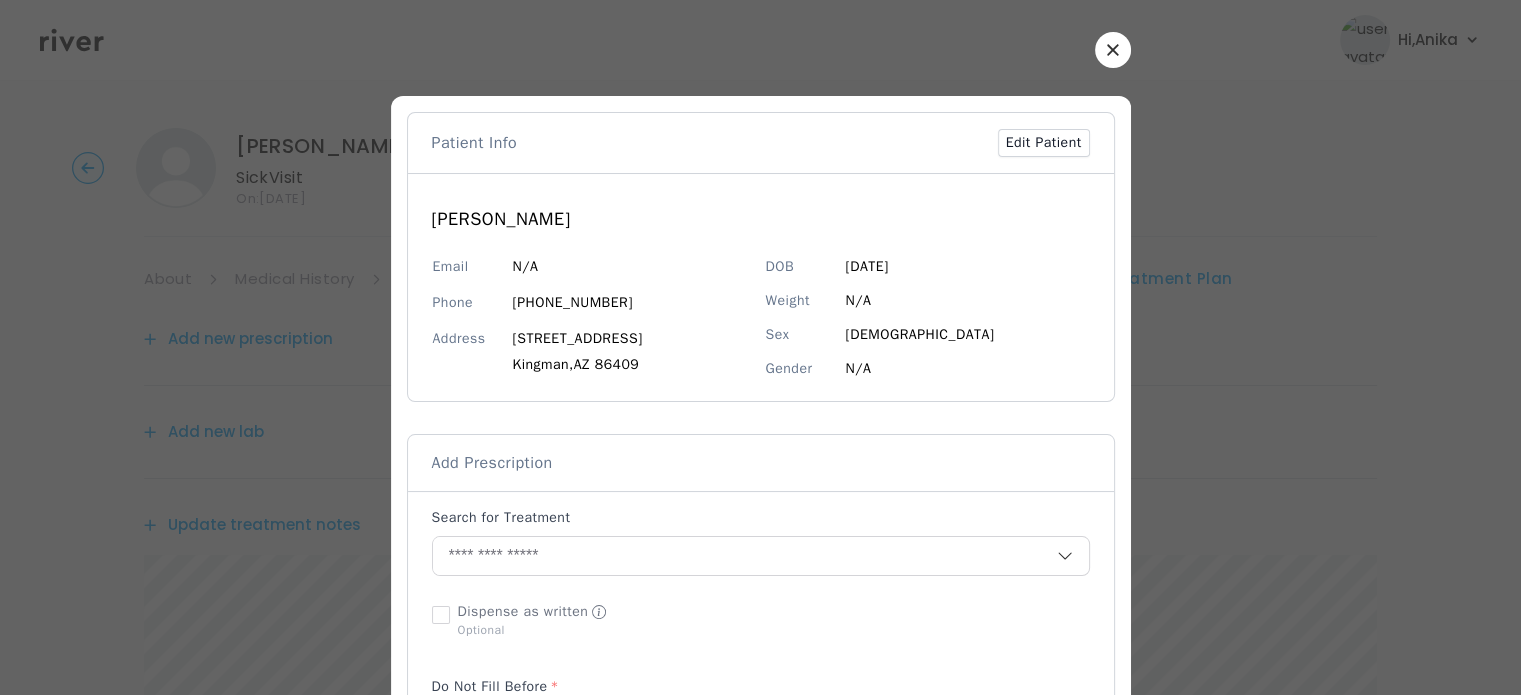 click at bounding box center [1113, 50] 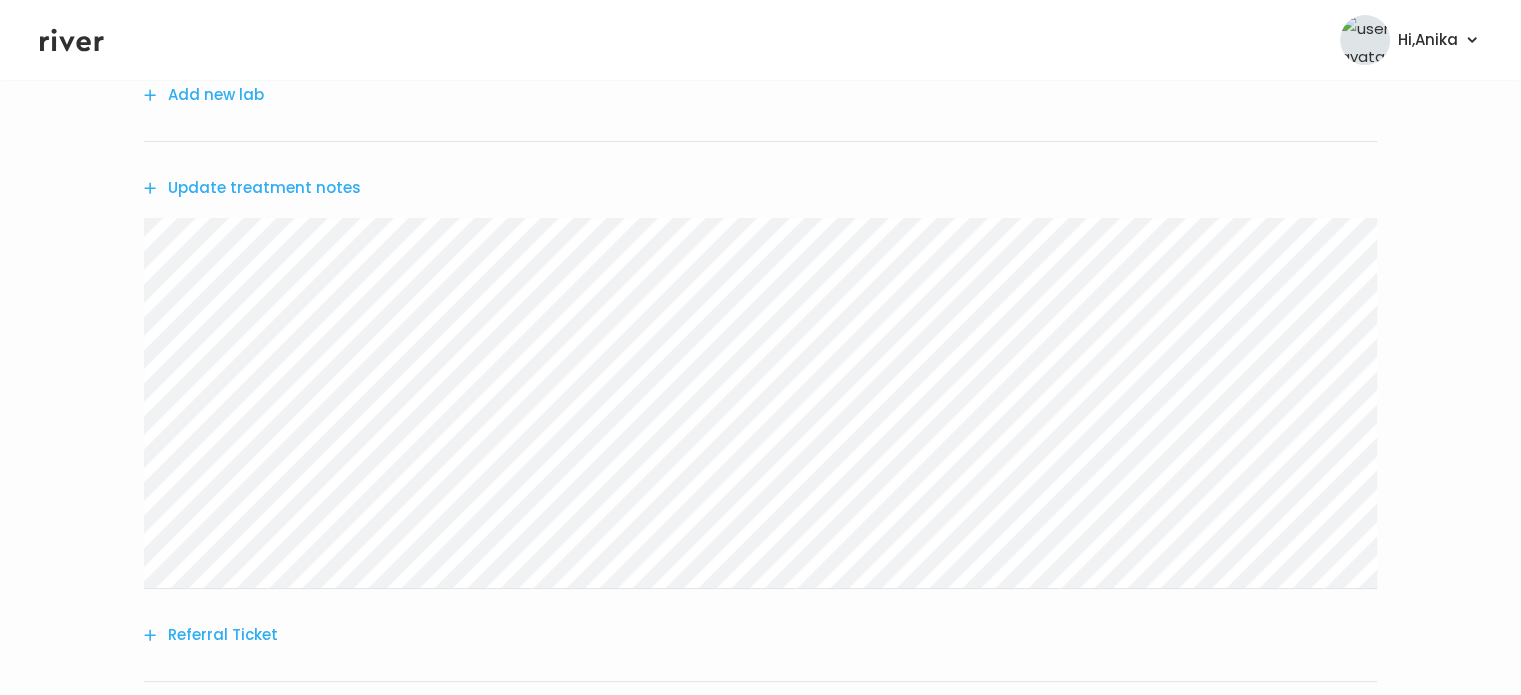 scroll, scrollTop: 289, scrollLeft: 0, axis: vertical 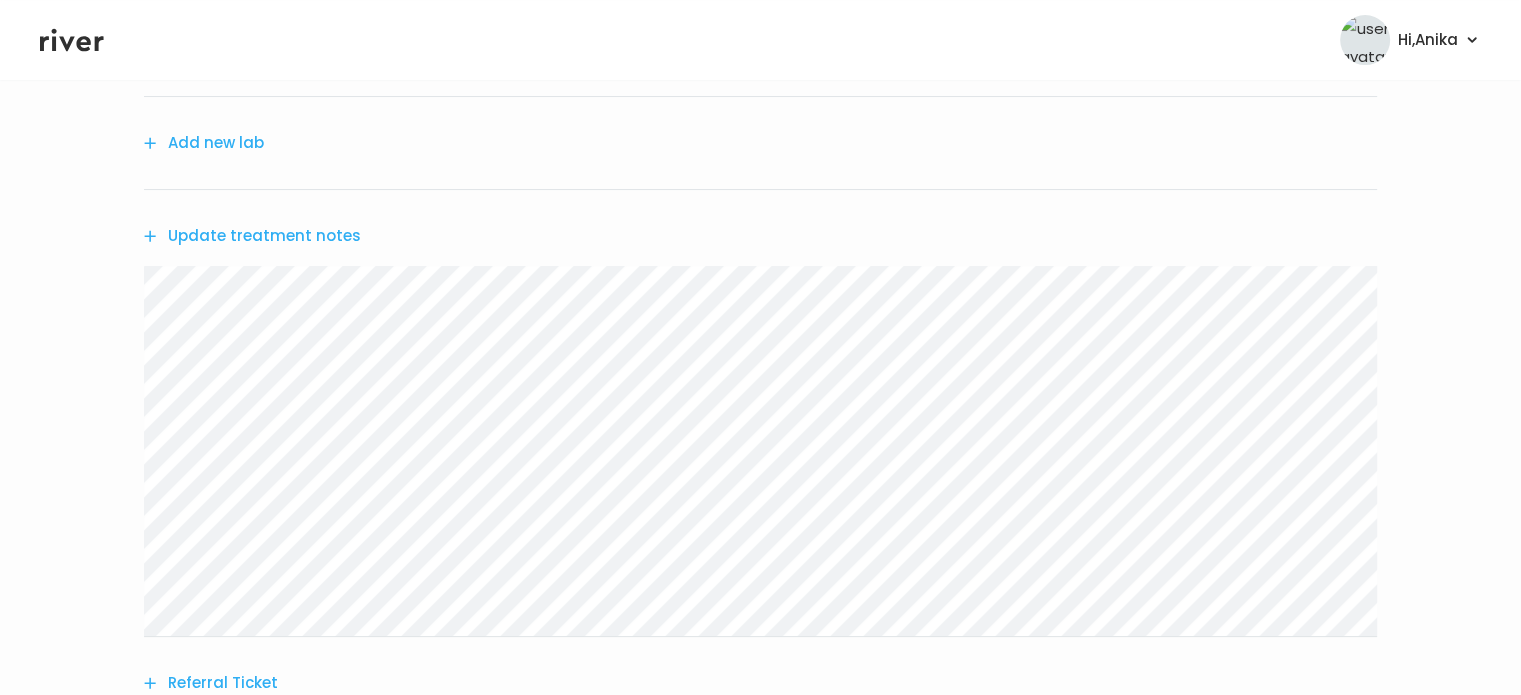 click on "Update treatment notes" at bounding box center [252, 236] 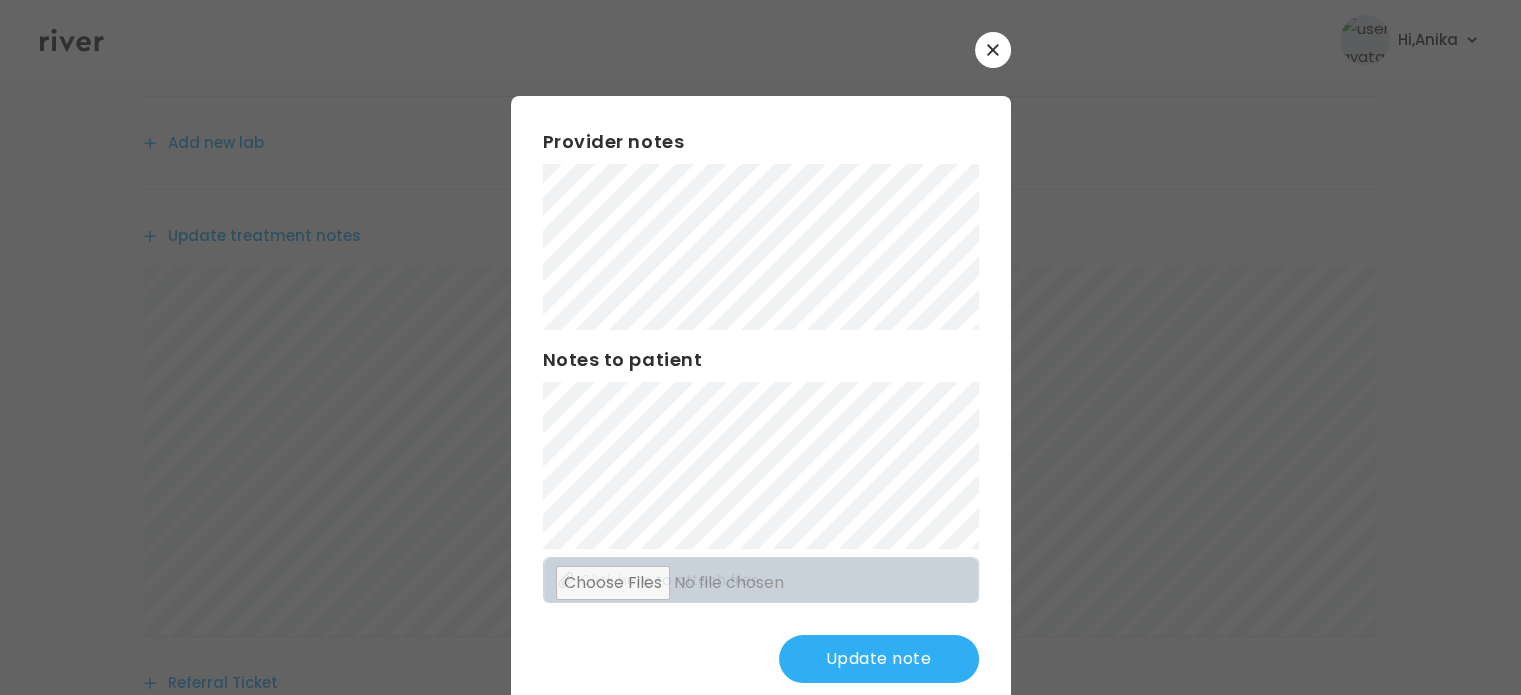 click on "Update note" at bounding box center (879, 659) 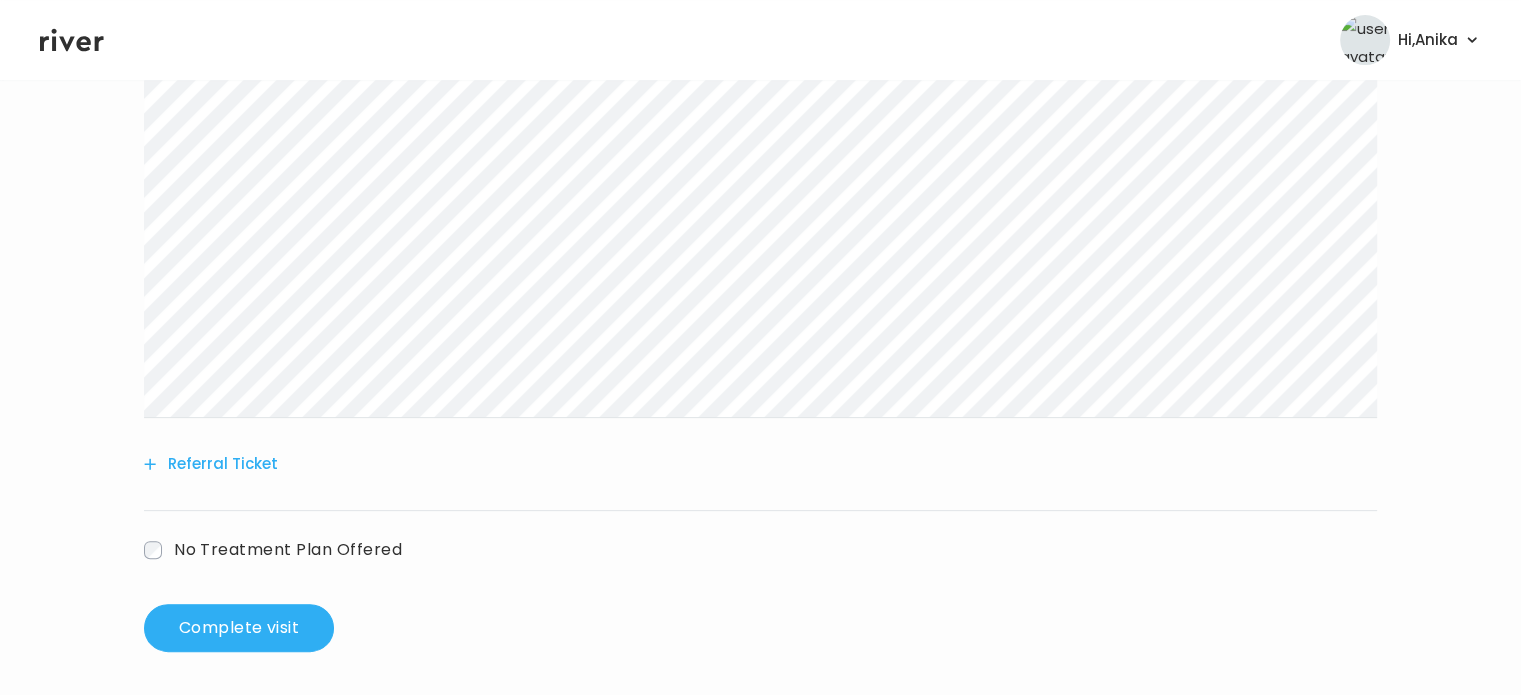 scroll, scrollTop: 512, scrollLeft: 0, axis: vertical 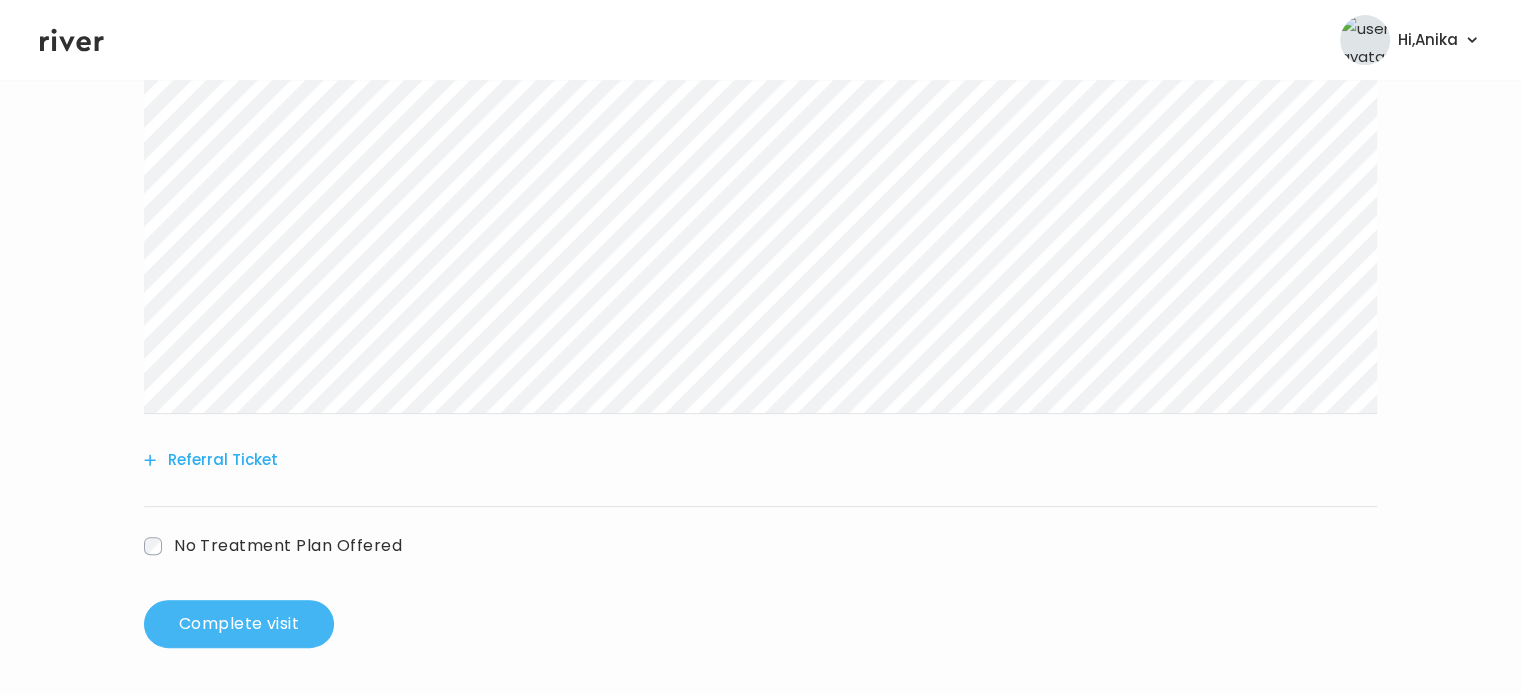 click on "Complete visit" at bounding box center (239, 624) 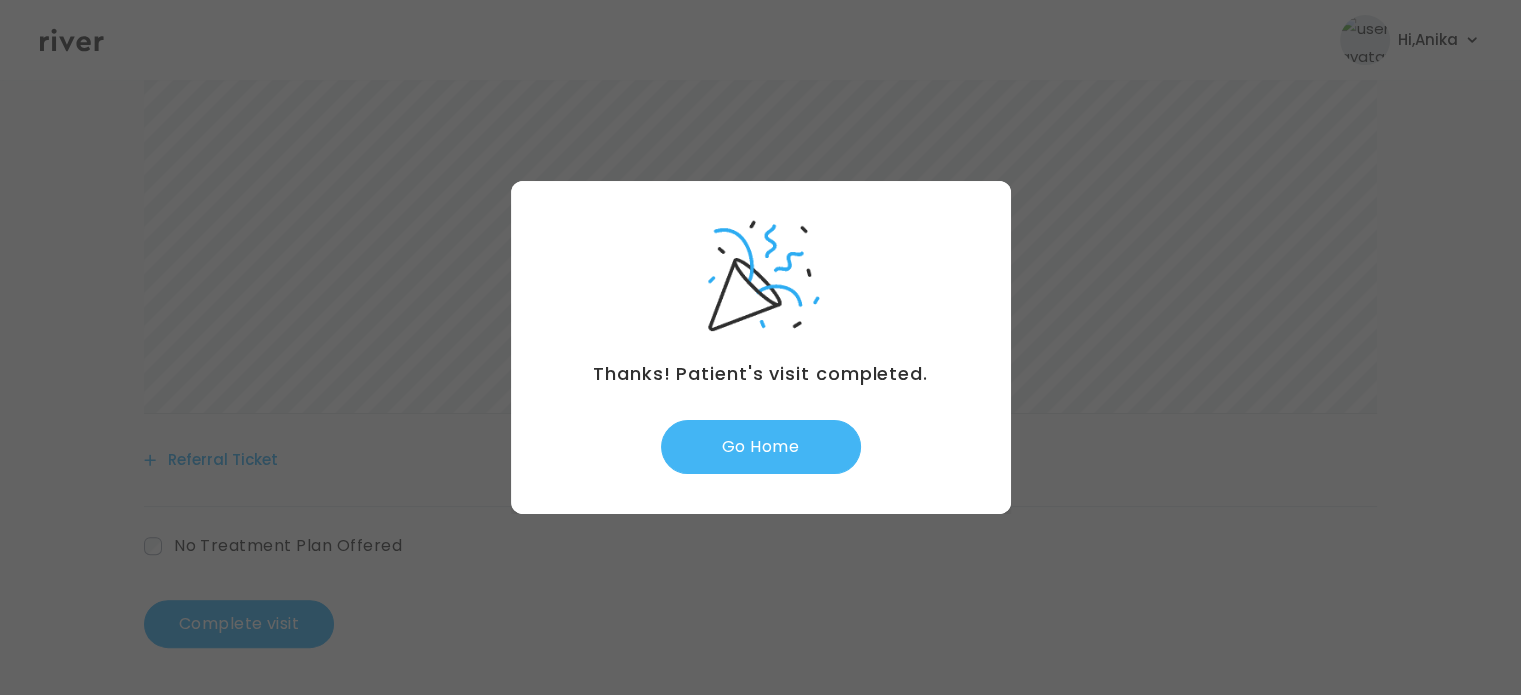 click on "Go Home" at bounding box center [761, 447] 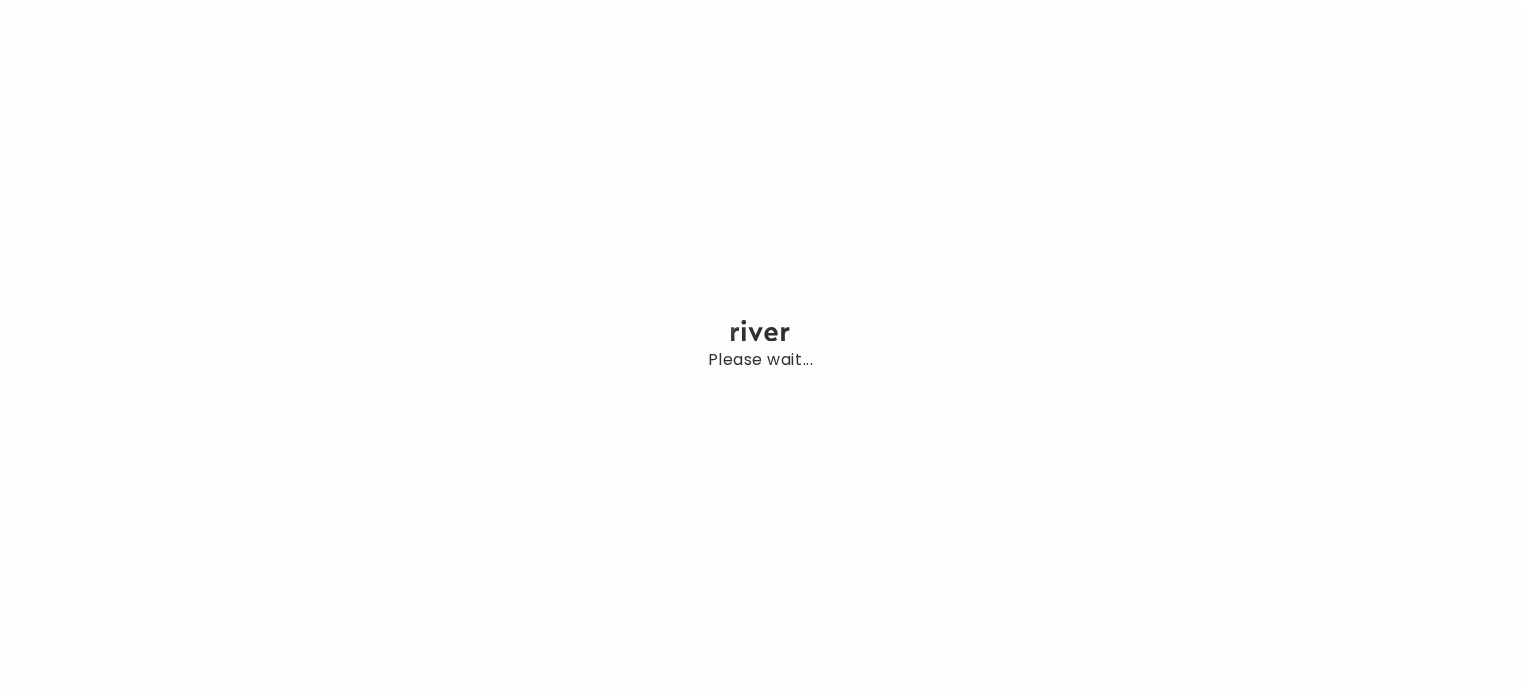 scroll, scrollTop: 0, scrollLeft: 0, axis: both 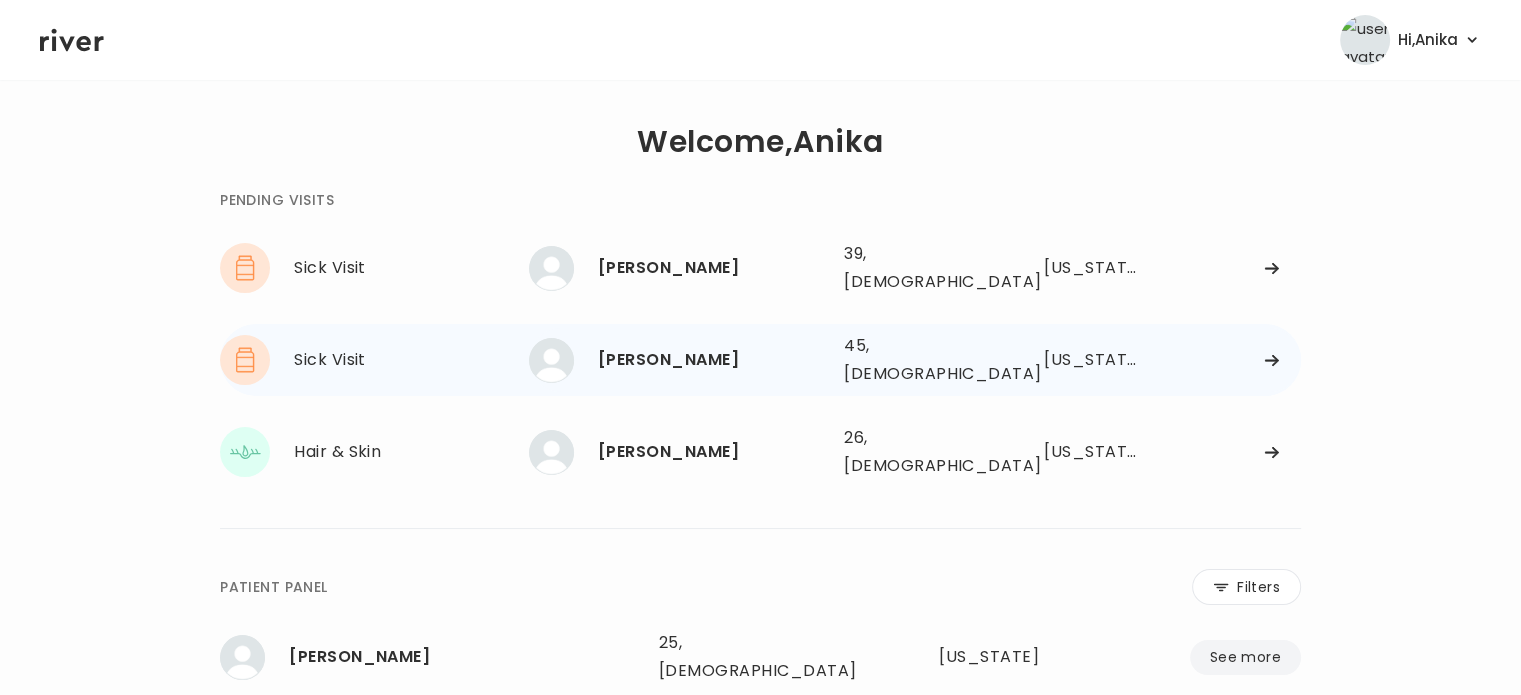 click on "[PERSON_NAME]" at bounding box center (713, 360) 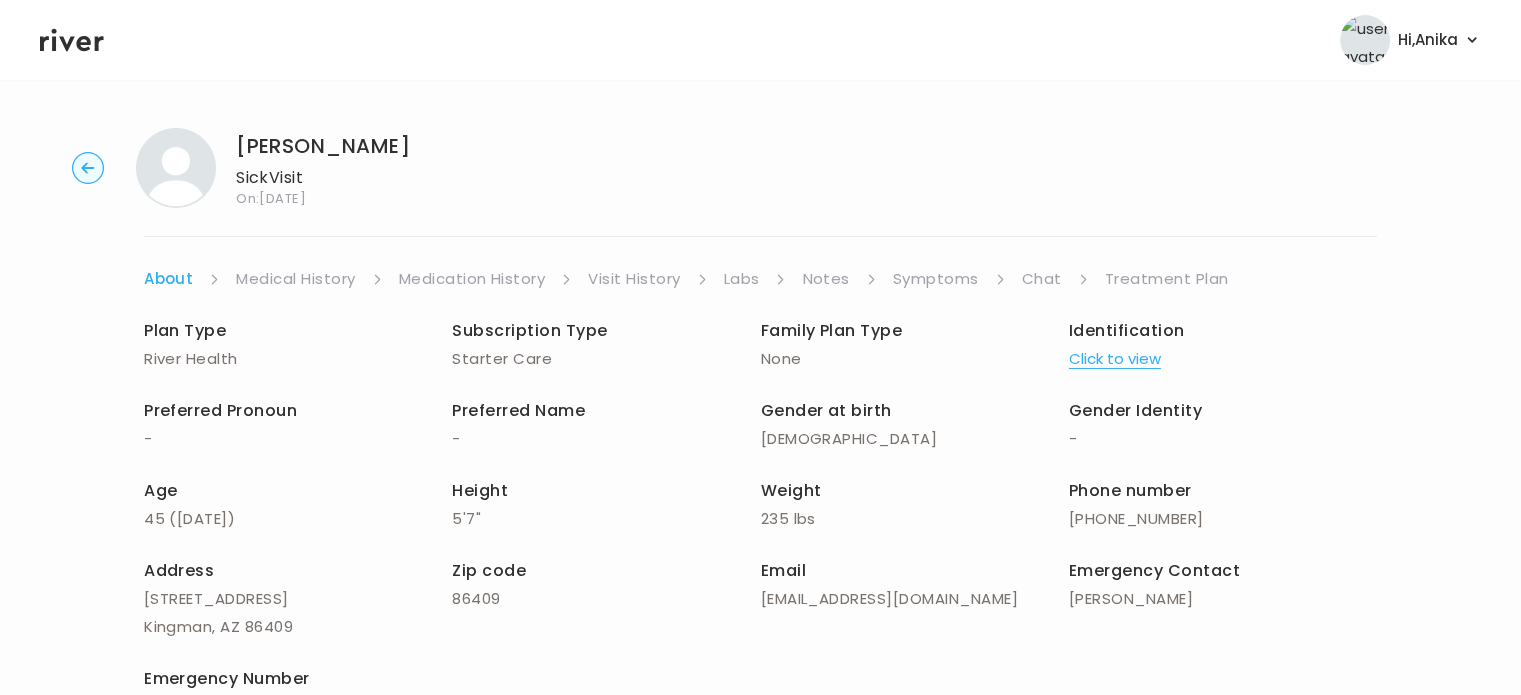 click on "Symptoms" at bounding box center (936, 279) 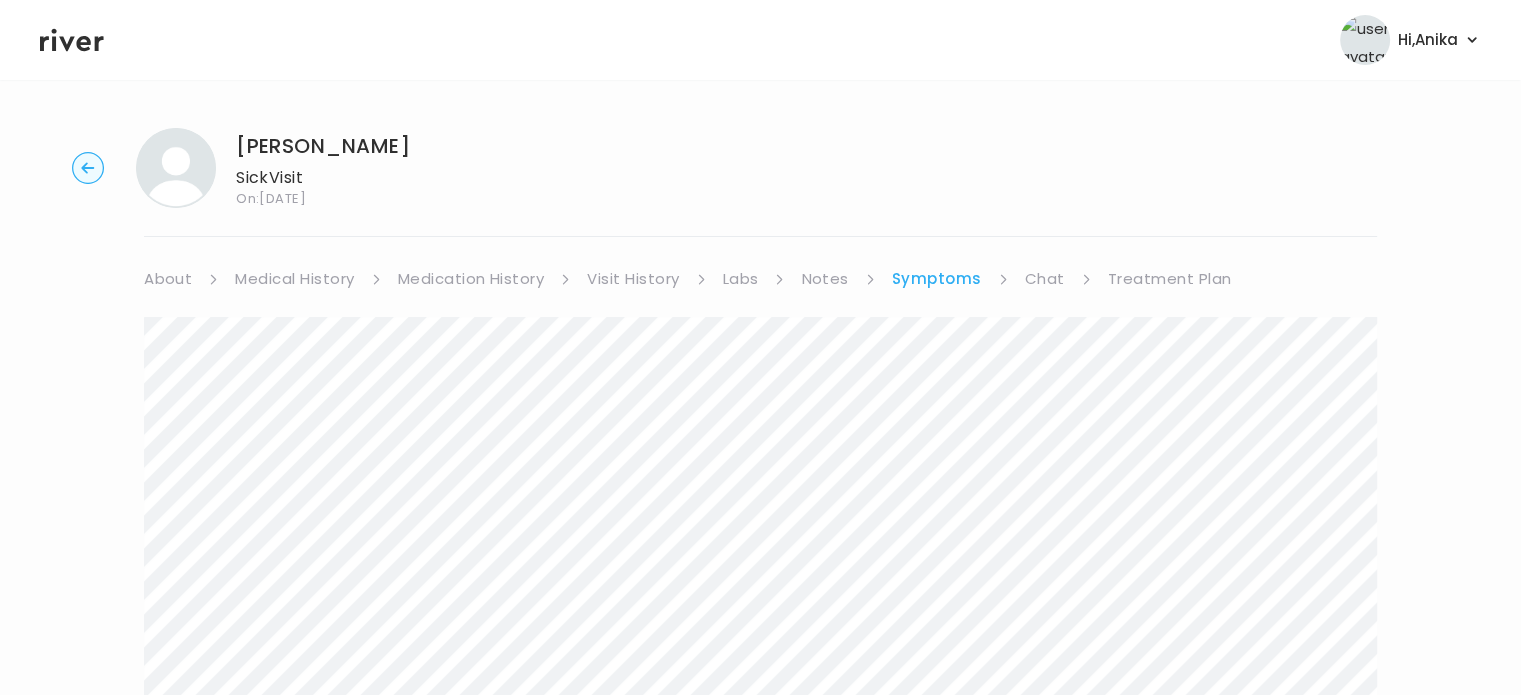 scroll, scrollTop: 100, scrollLeft: 0, axis: vertical 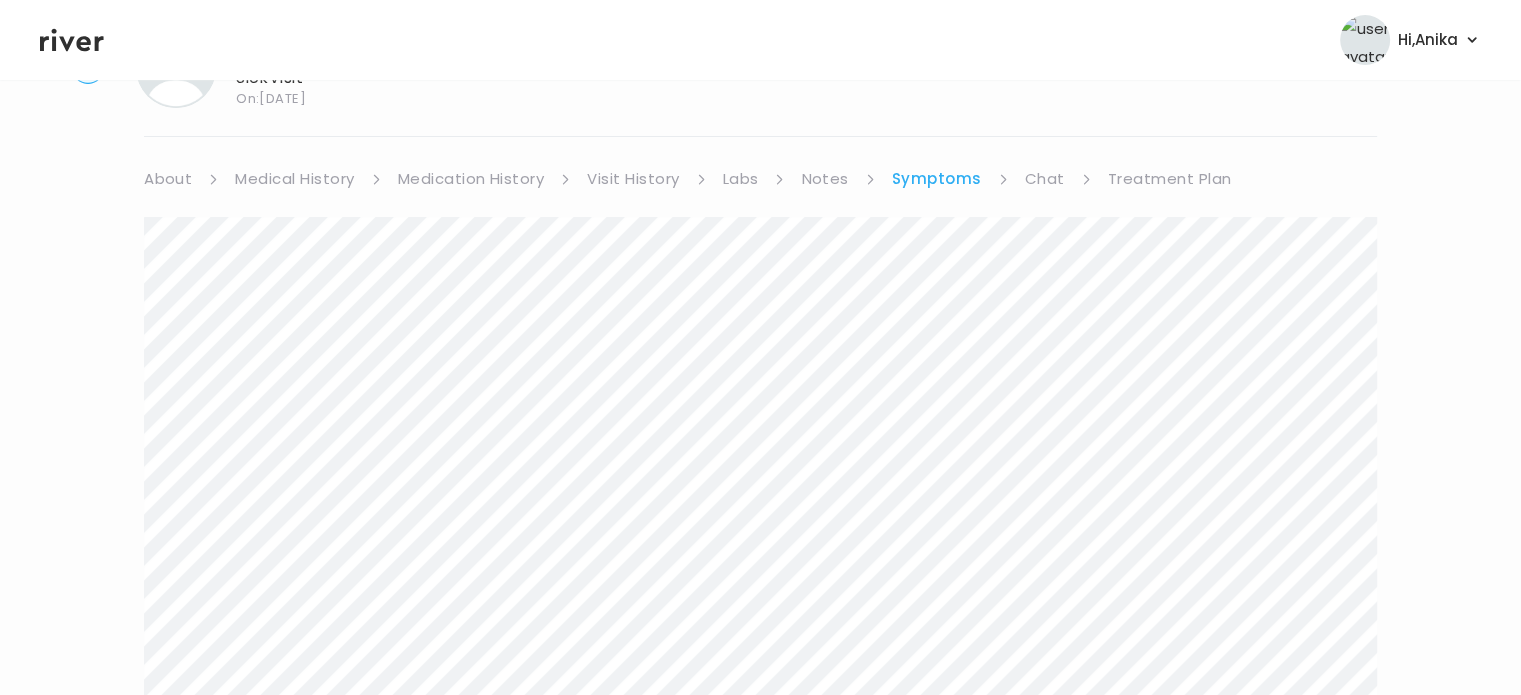 click on "Medication History" at bounding box center (471, 179) 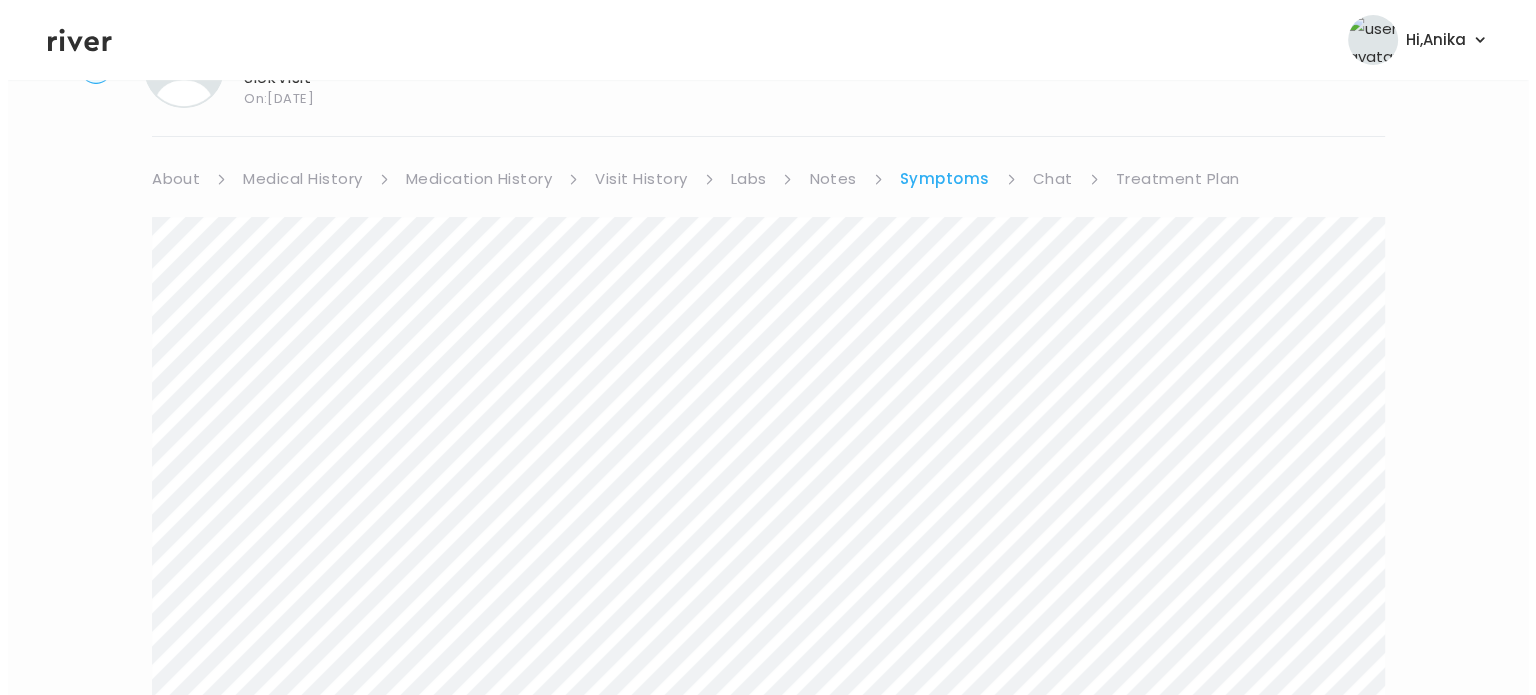 scroll, scrollTop: 0, scrollLeft: 0, axis: both 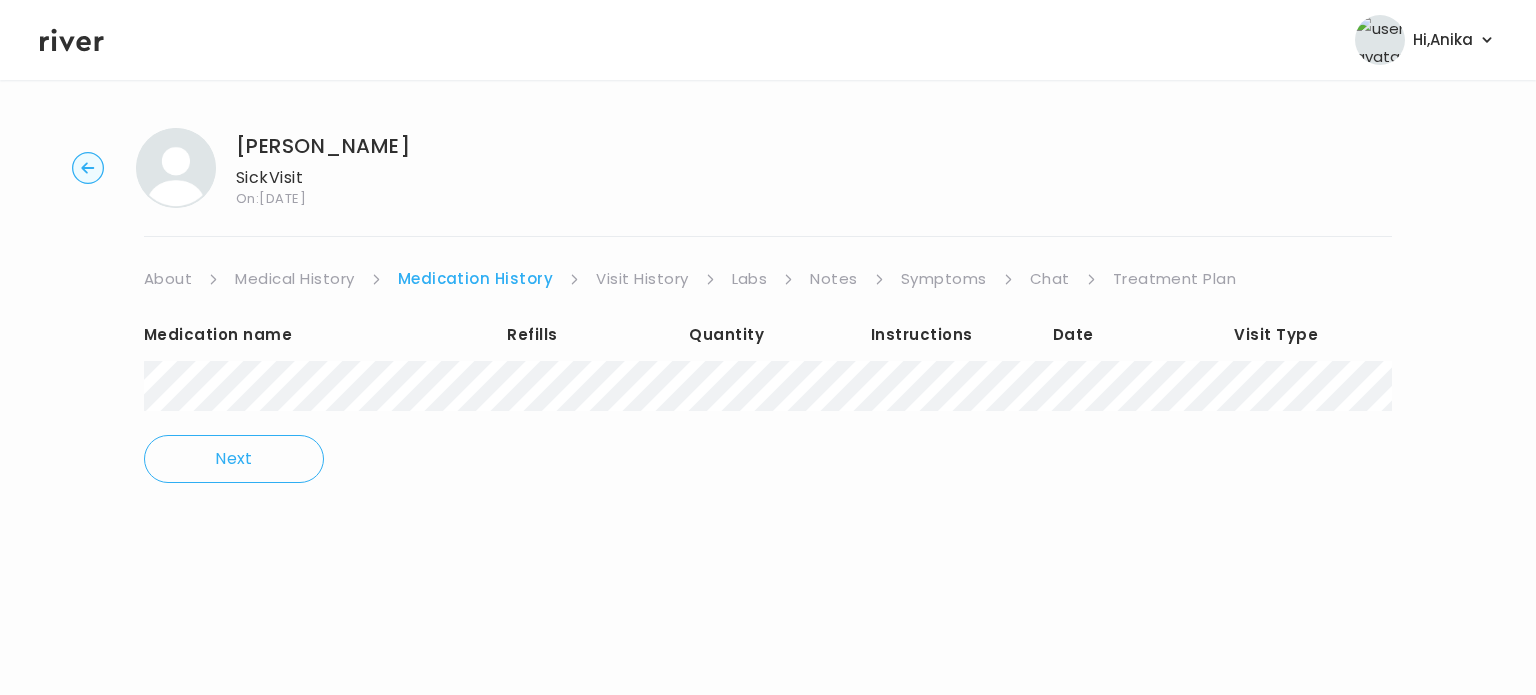 click 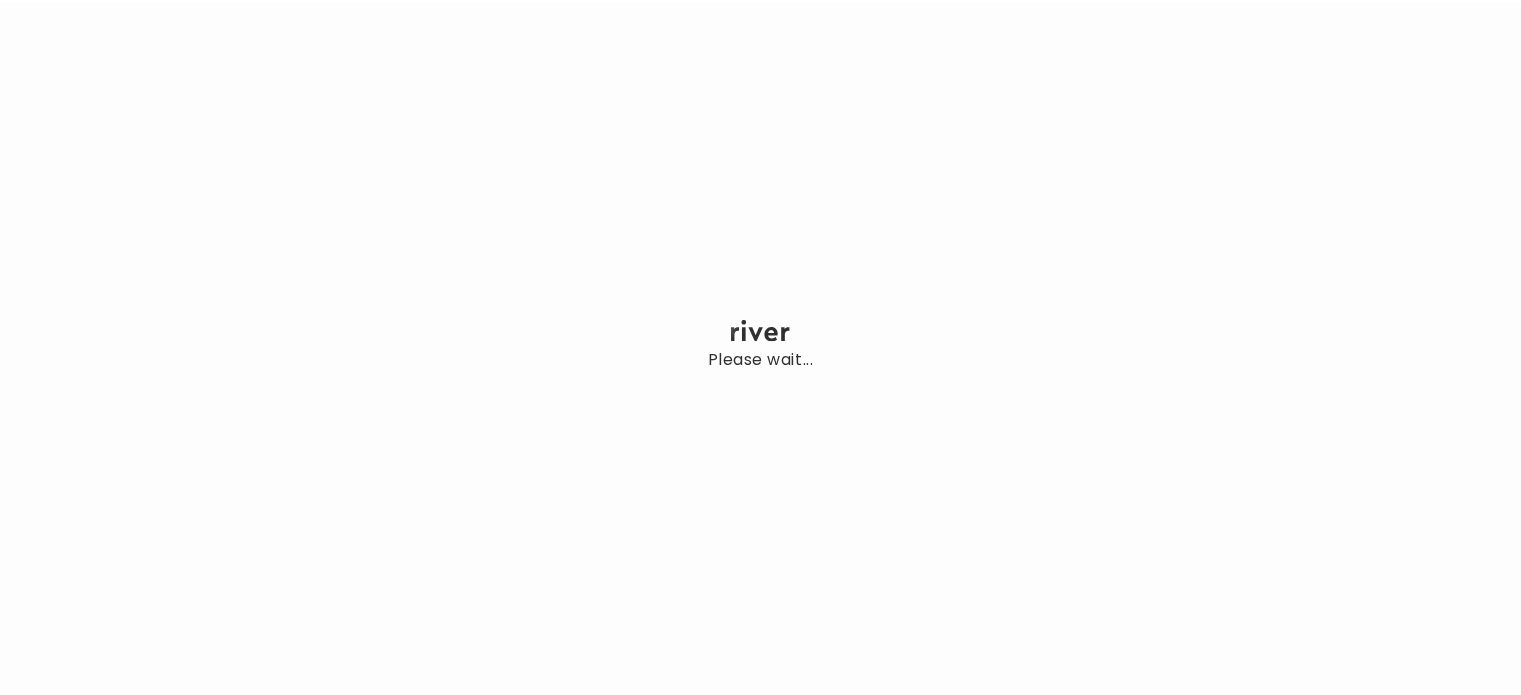 scroll, scrollTop: 0, scrollLeft: 0, axis: both 